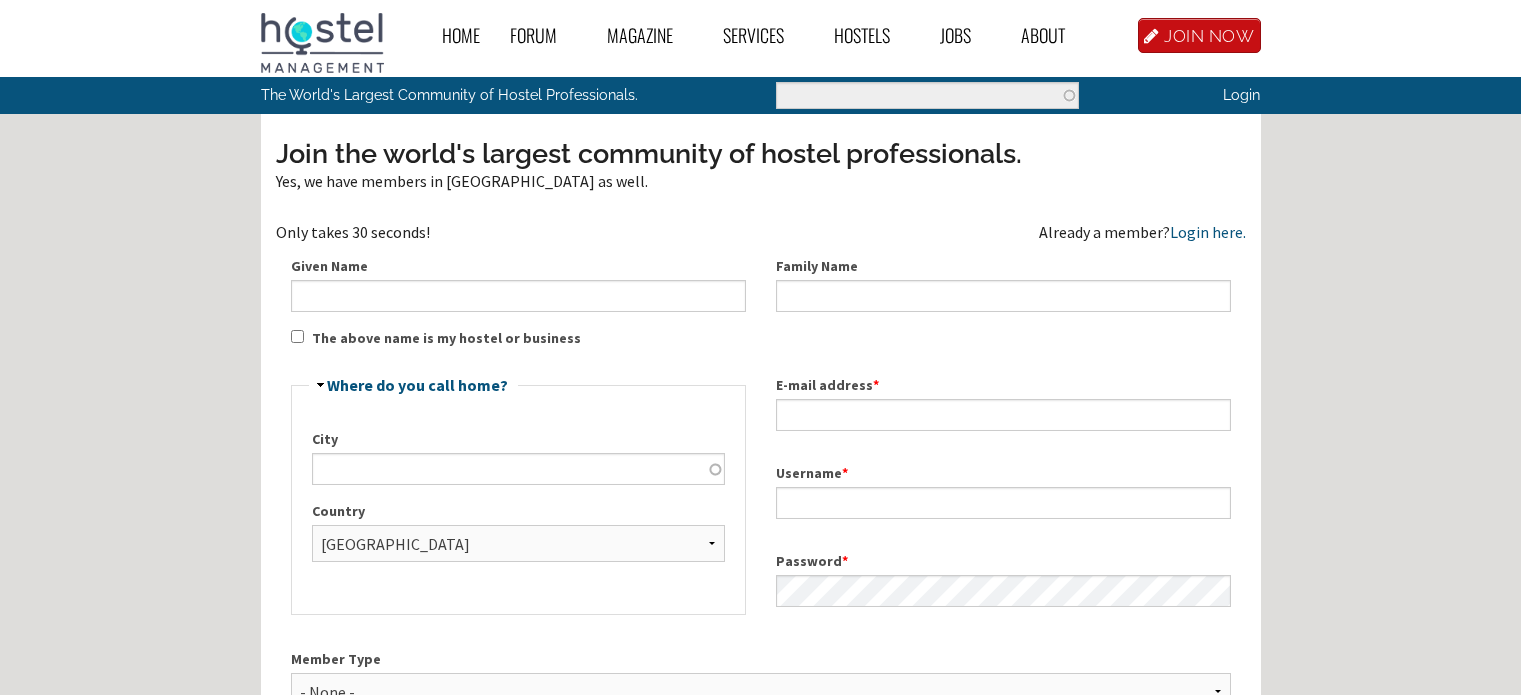 scroll, scrollTop: 0, scrollLeft: 0, axis: both 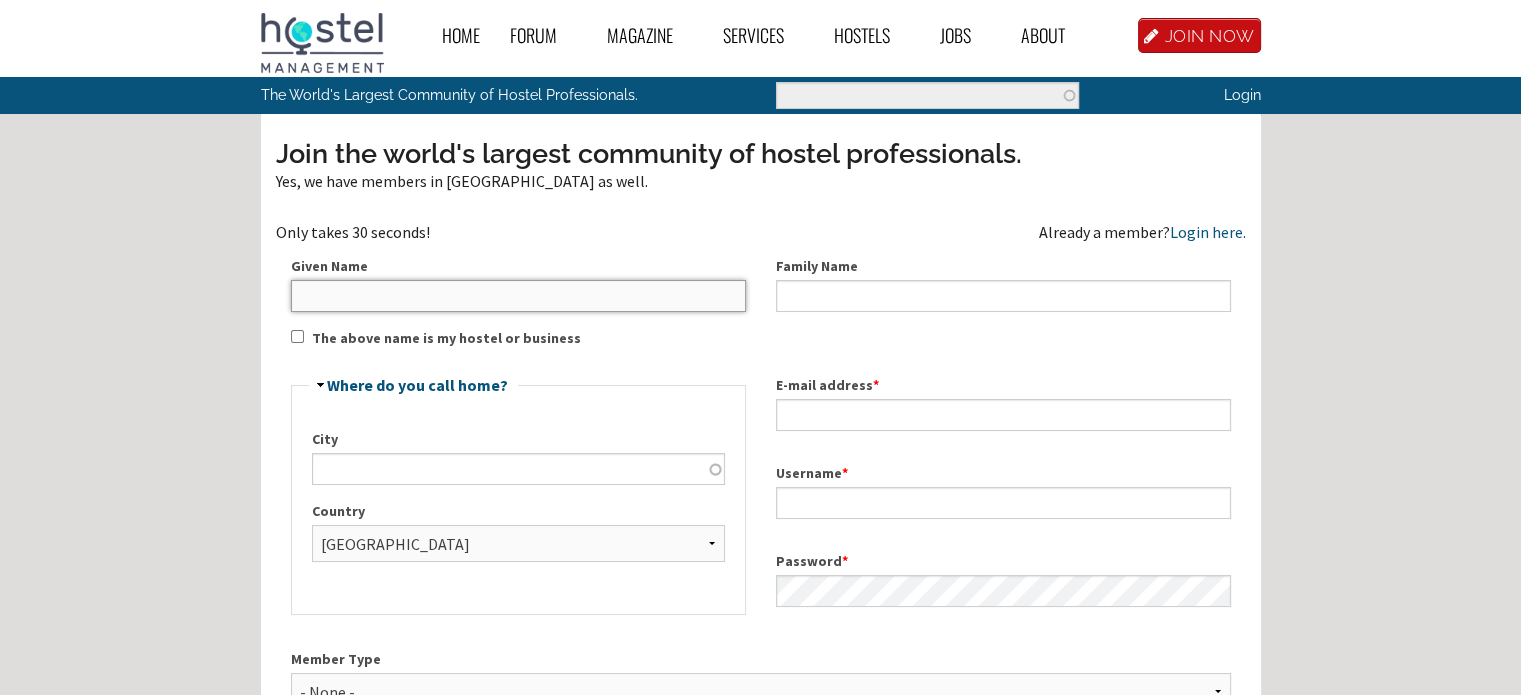 click on "Given Name" at bounding box center (518, 296) 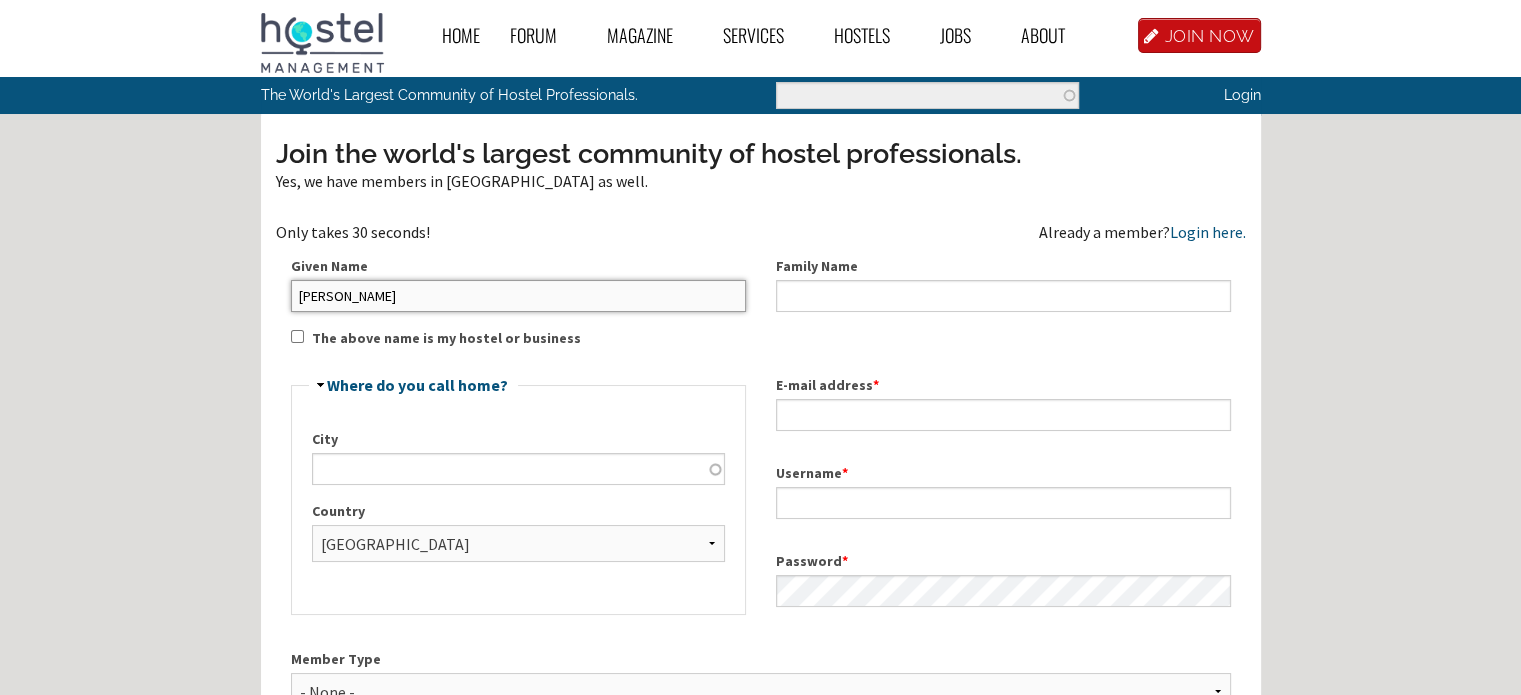 type on "Nader" 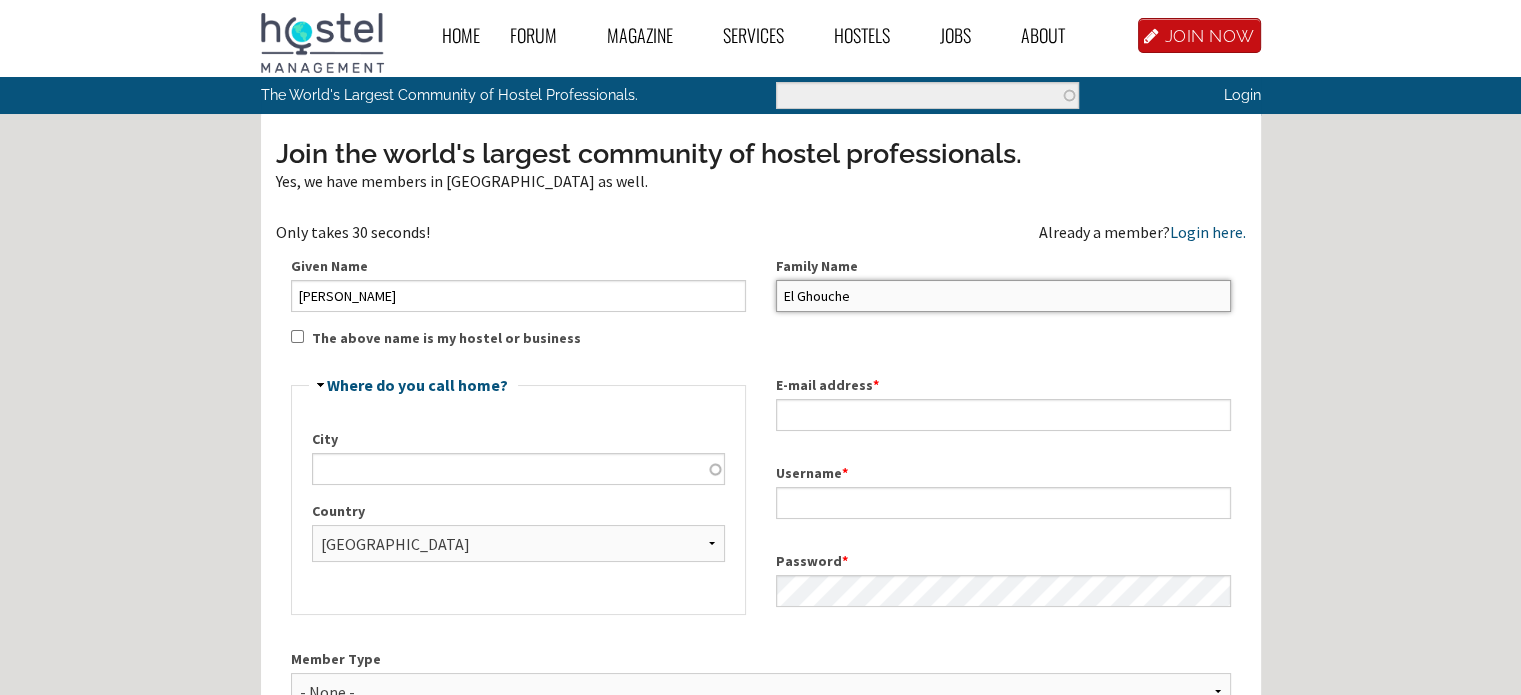 type on "El Ghouche" 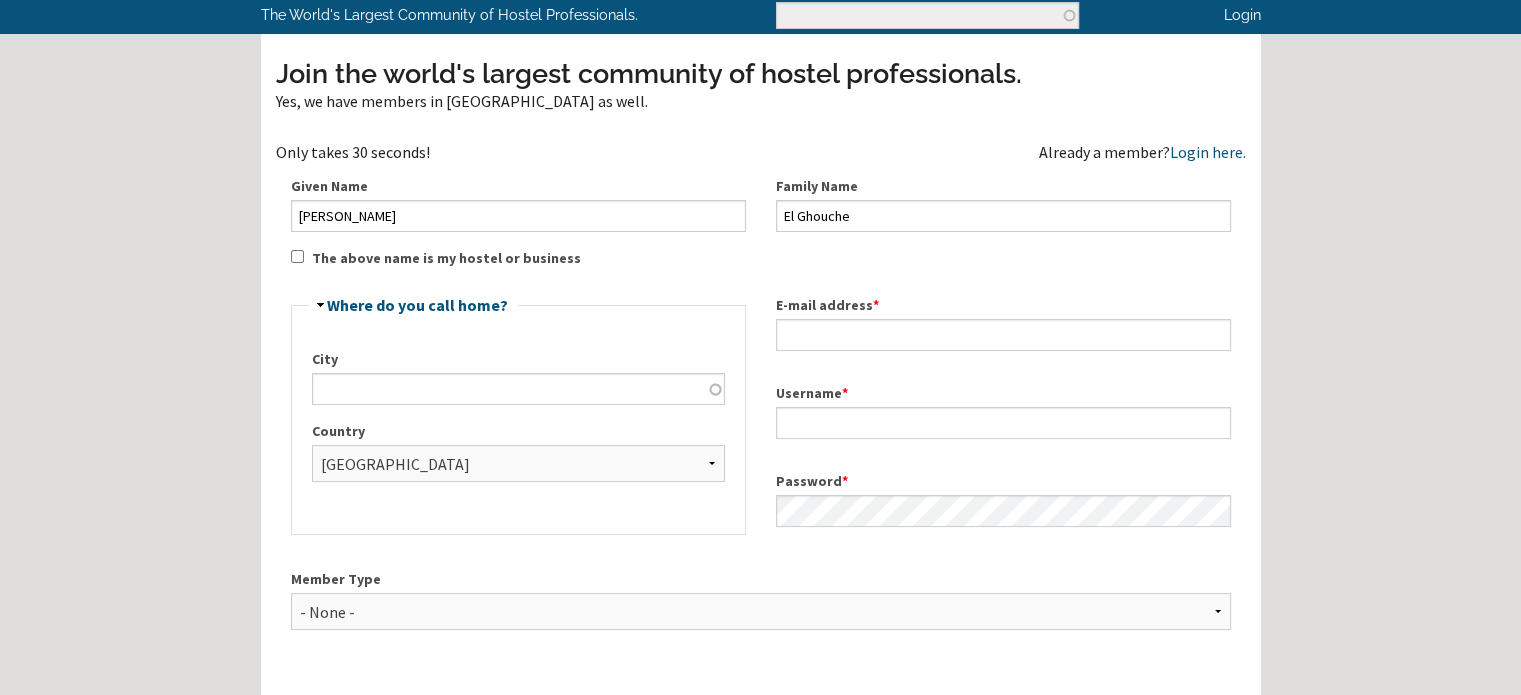 scroll, scrollTop: 100, scrollLeft: 0, axis: vertical 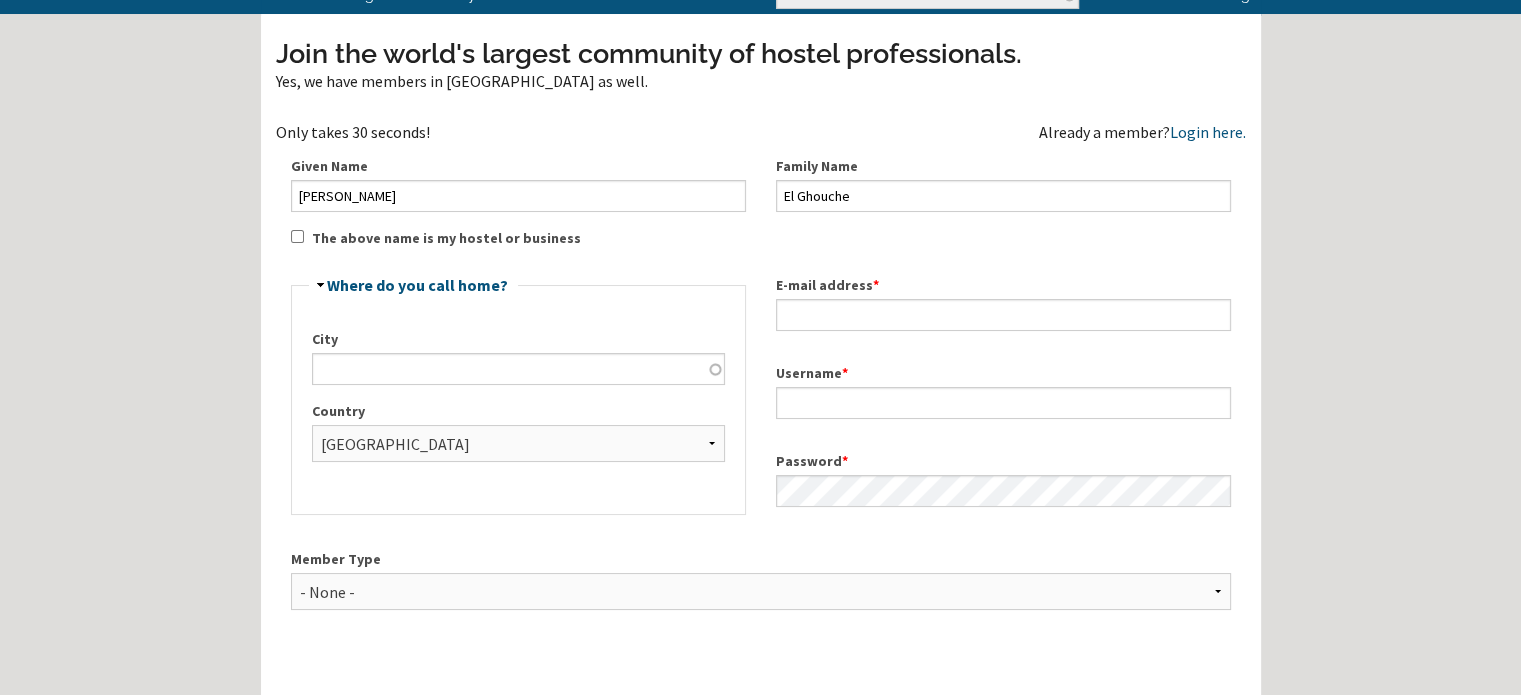 click on "Join the world's largest community of hostel professionals.
Yes, we have members in Lebanon as well.
Only takes 30 seconds! Already a member?  Login here.
Given Name
Nader
Family Name
El Ghouche
The above name is my hostel or business
Hide   Where do you call home?
City
Country
- None - Afghanistan Åland Islands Albania Algeria American Samoa Andorra Angola Anguilla Antarctica Antigua and Barbuda Argentina Armenia Aruba Australia Austria Azerbaijan Bahamas Bahrain Bali Bangladesh Barbados Belarus Belgium Belize Benin Bermuda Bhutan Bolivia Bosnia and Herzegovina Botswana Bouvet Island Brazil British Indian Ocean Territory Brunei Darussalam Bulgaria Burkina Faso Burundi Cambodia Cameroon Canada Cape Verde Caribbean Netherlands Cayman Islands Central African Republic Chad Chile China Christmas Island Cocos Keeling Islands Colombia Comoros Congo Congo, Democratic Republic of Cook Islands Costa Rica Côte d'Ivoire Croatia" at bounding box center [761, 431] 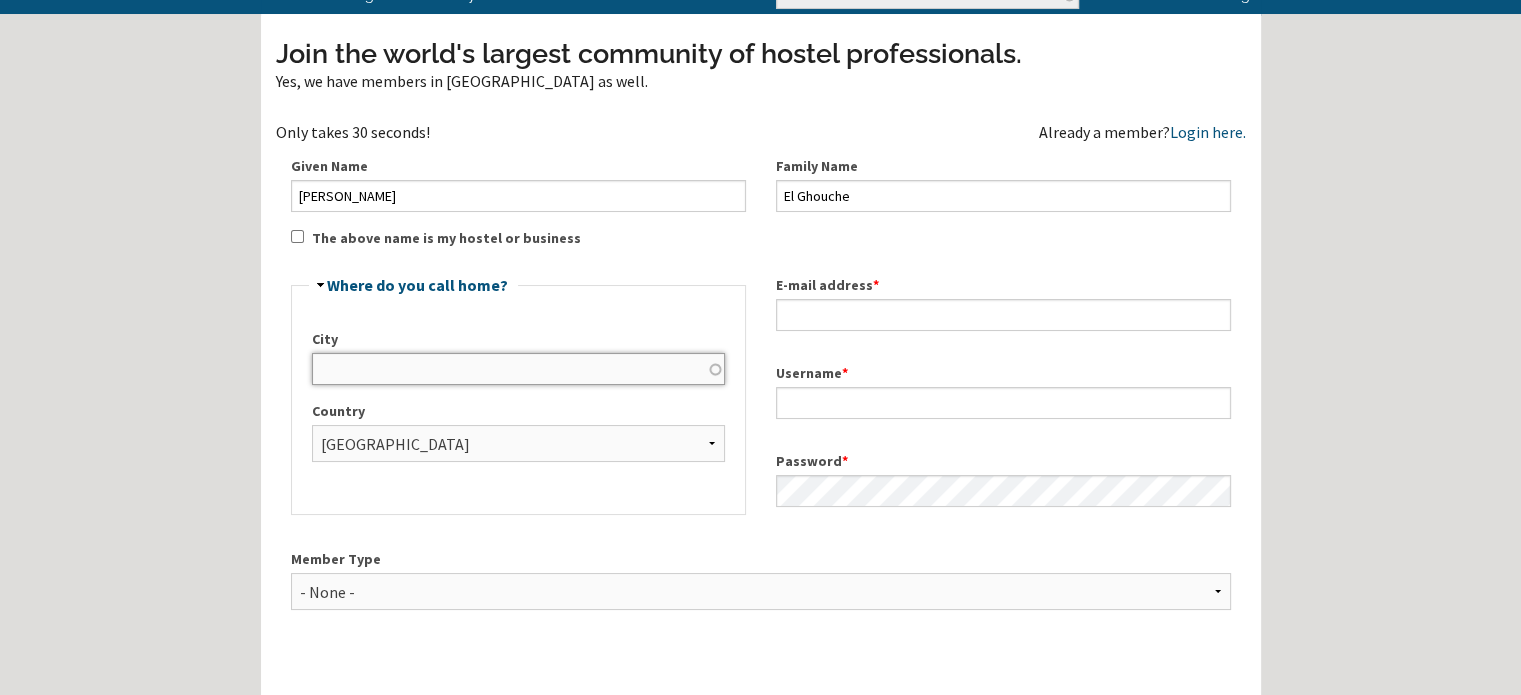 click on "City" at bounding box center [518, 369] 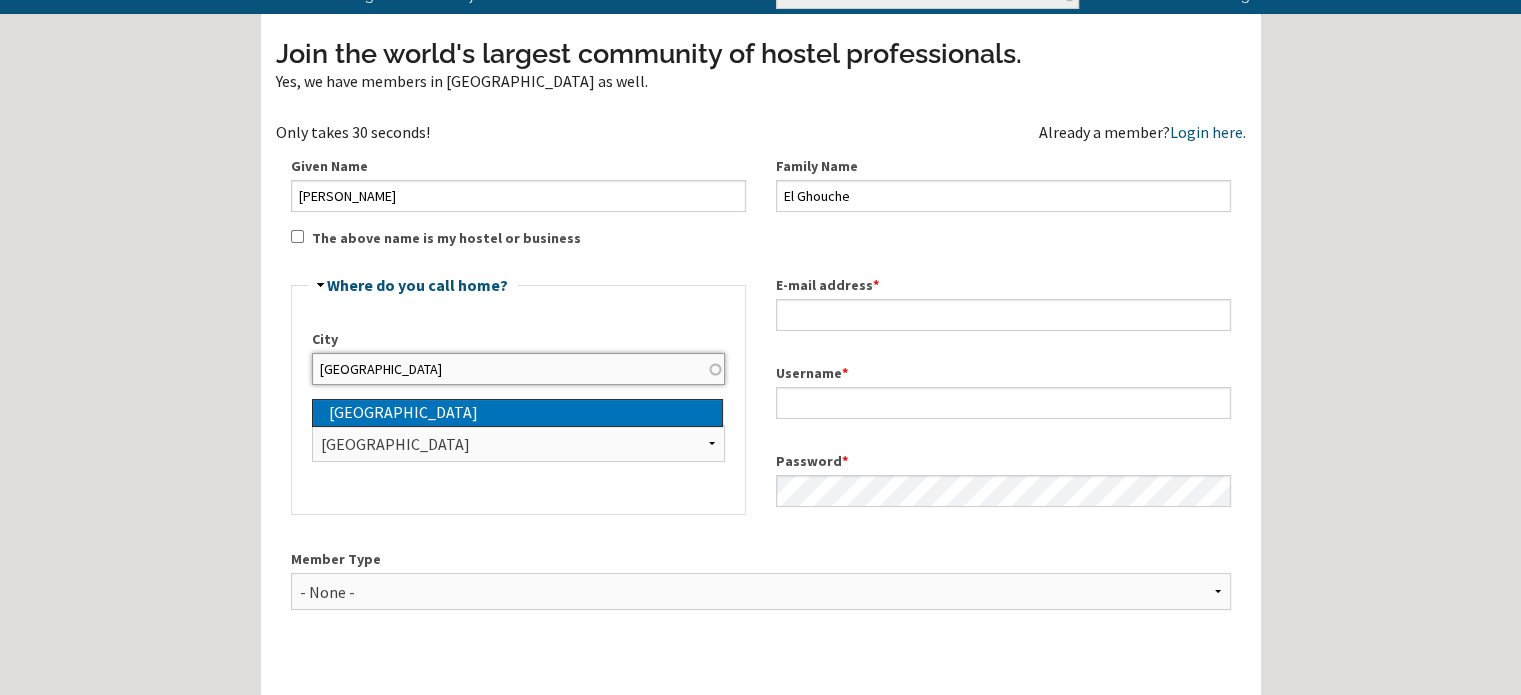 type on "Beirut" 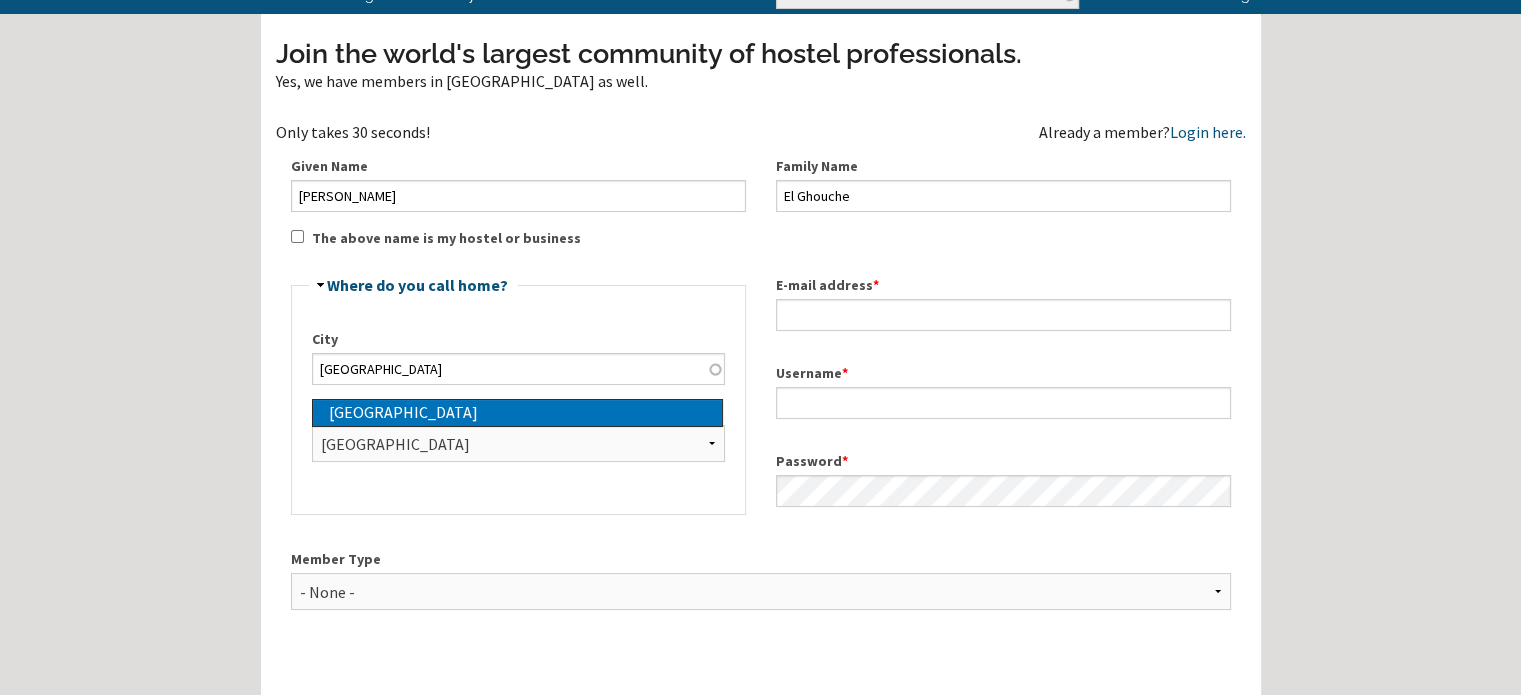 click on "Beirut" at bounding box center (525, 413) 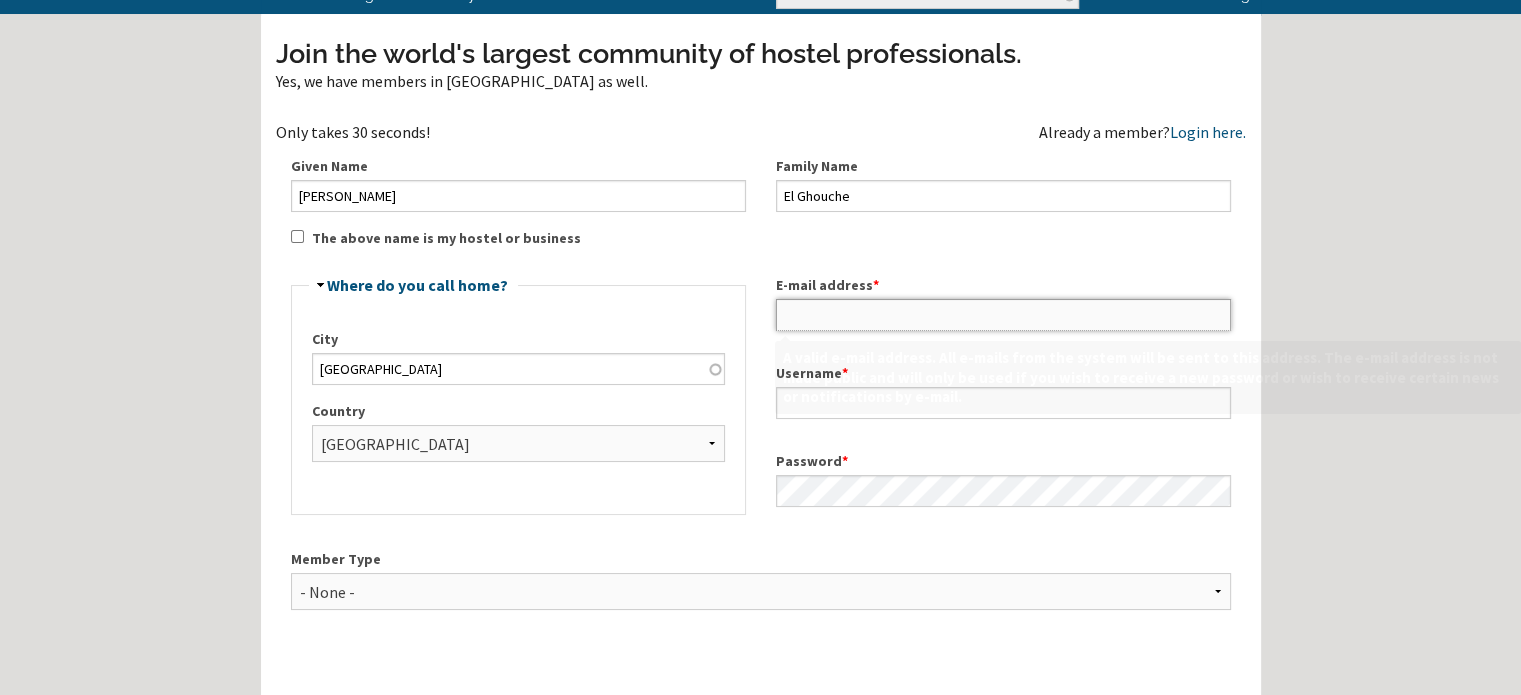 click on "E-mail address  *" at bounding box center [1003, 315] 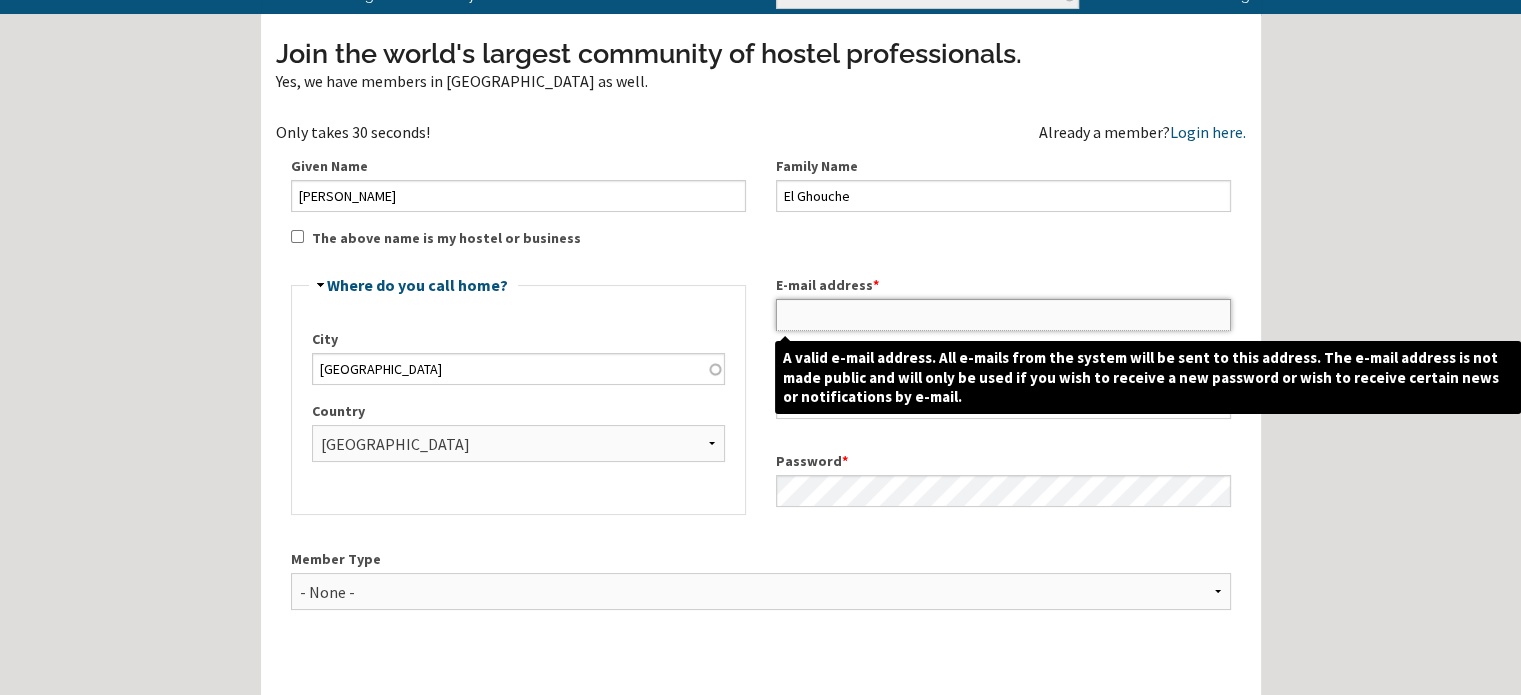 click on "E-mail address  *" at bounding box center (1003, 315) 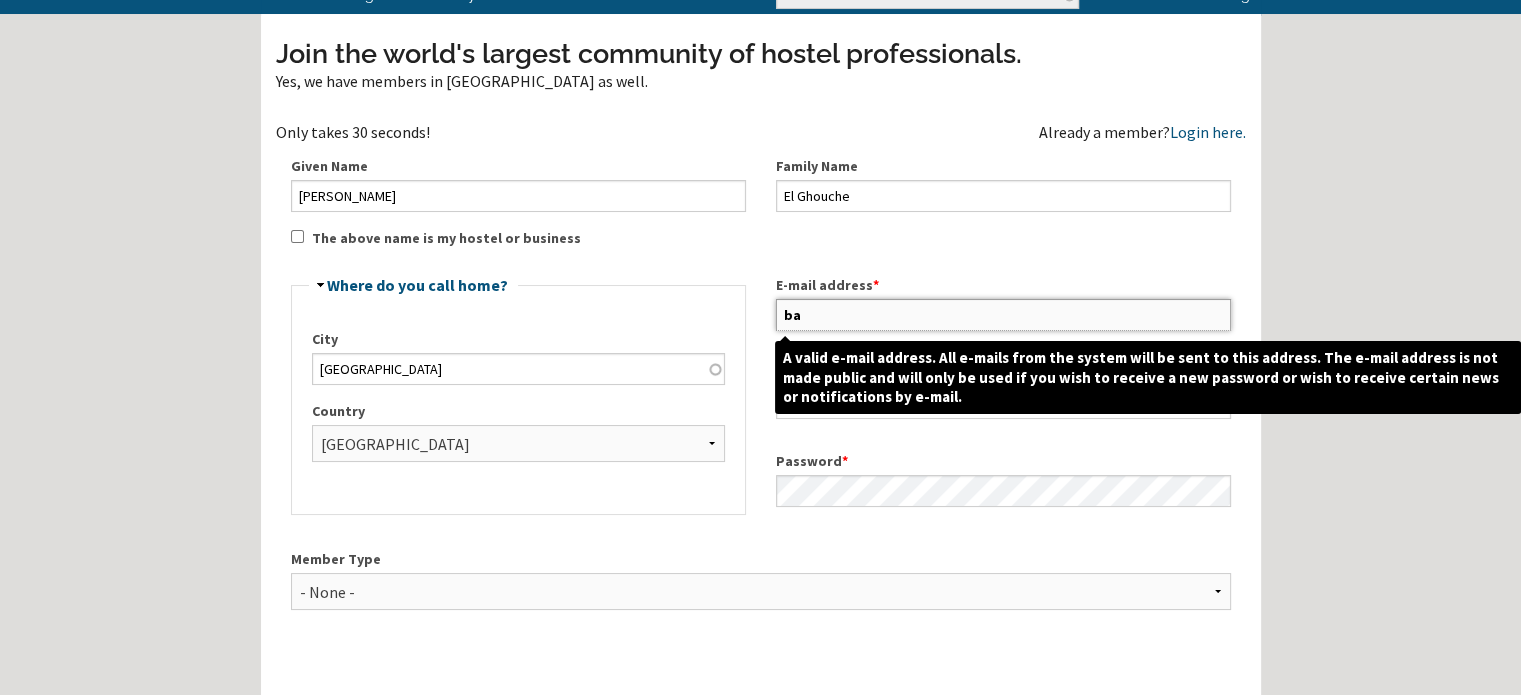 type on "b" 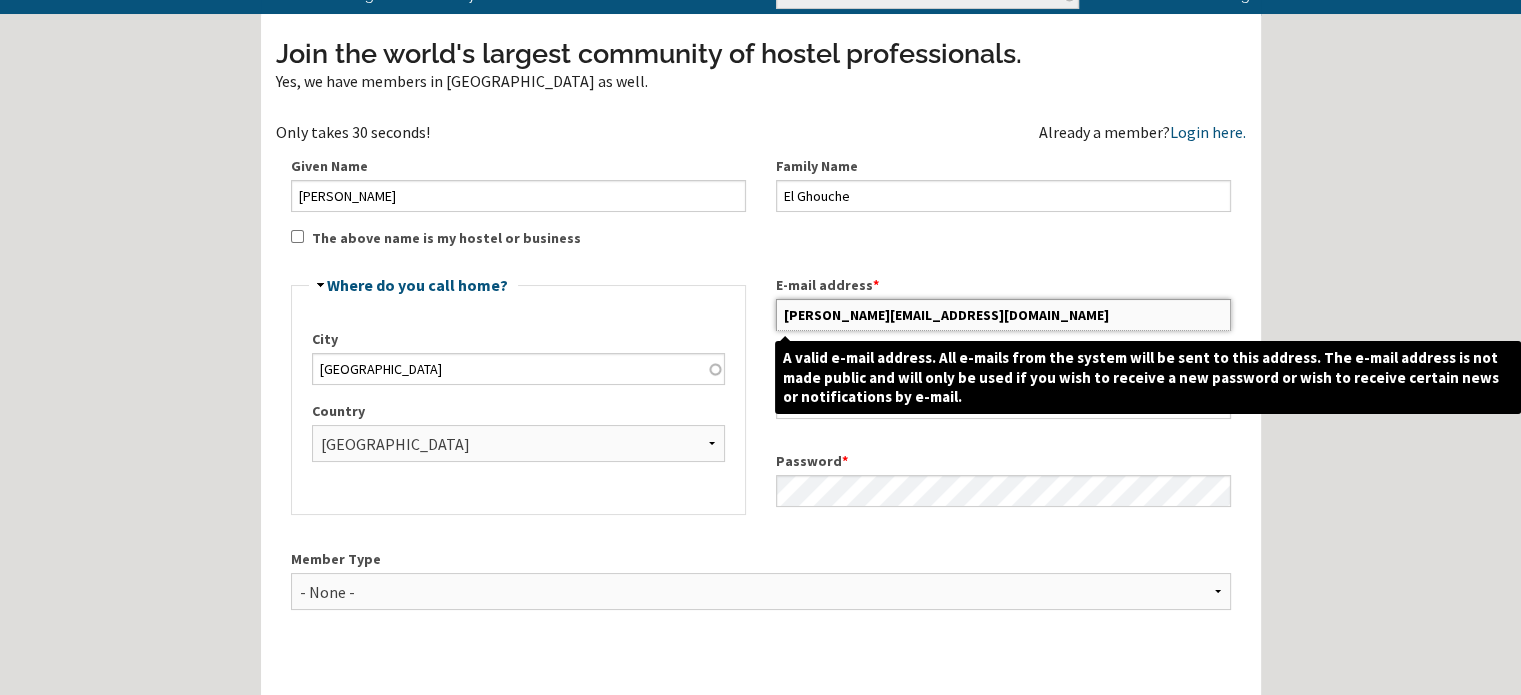 type on "nader.alghosh@outlook.com" 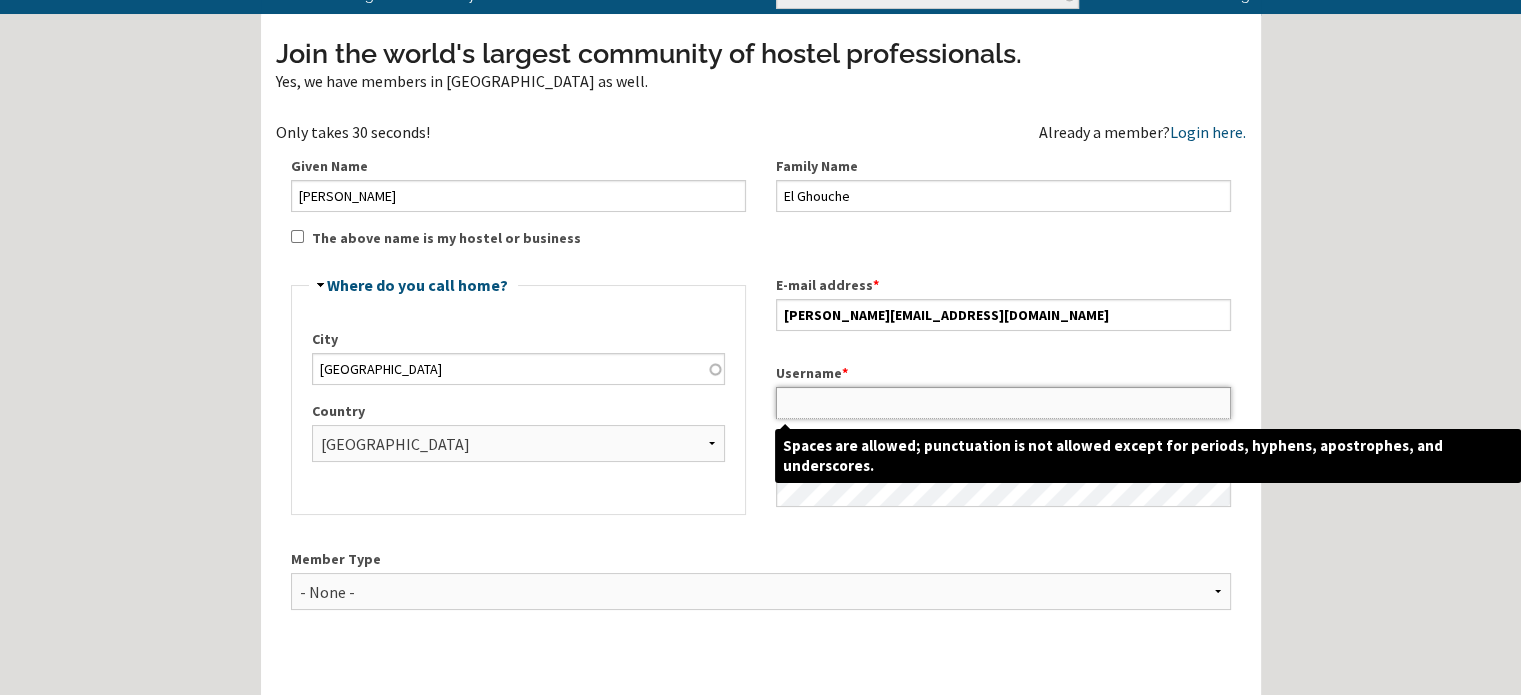 click on "Username  *" at bounding box center (1003, 403) 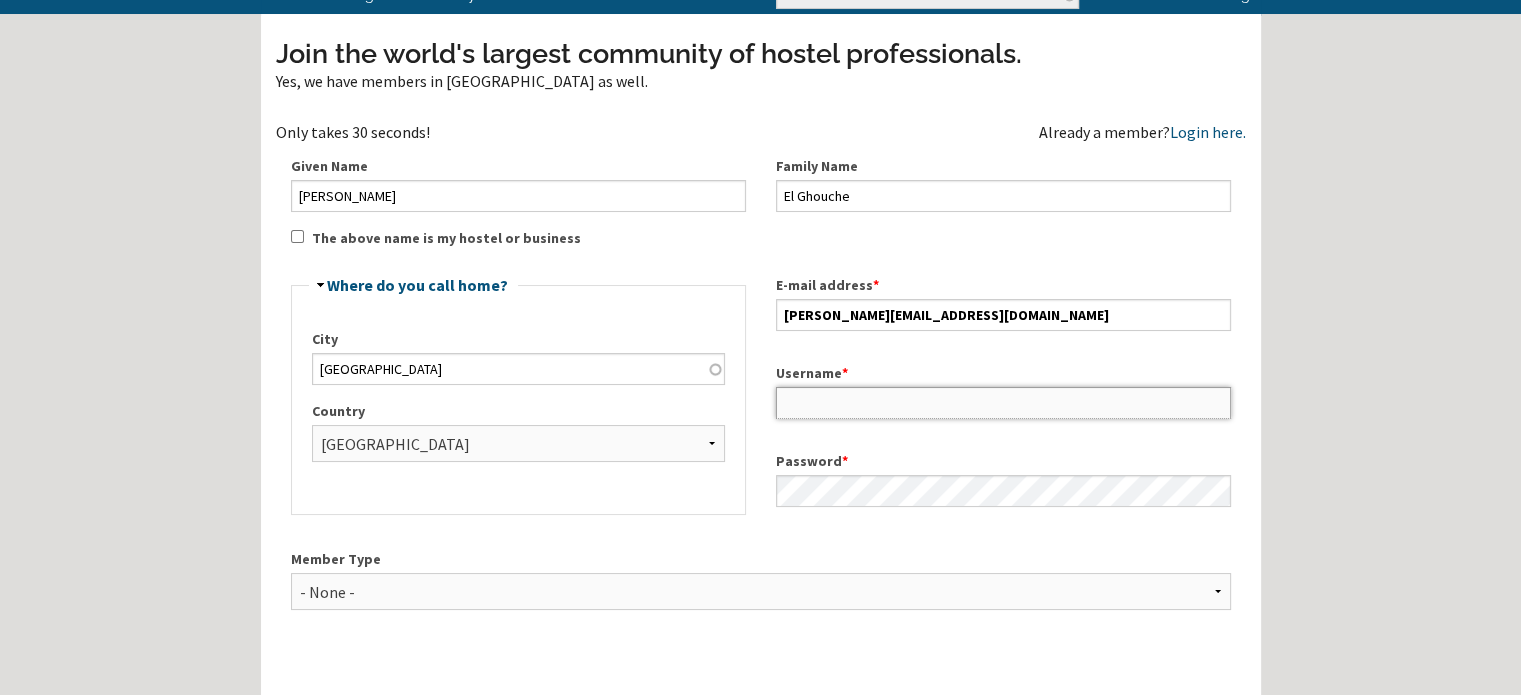 type on "[PERSON_NAME] El Ghouche" 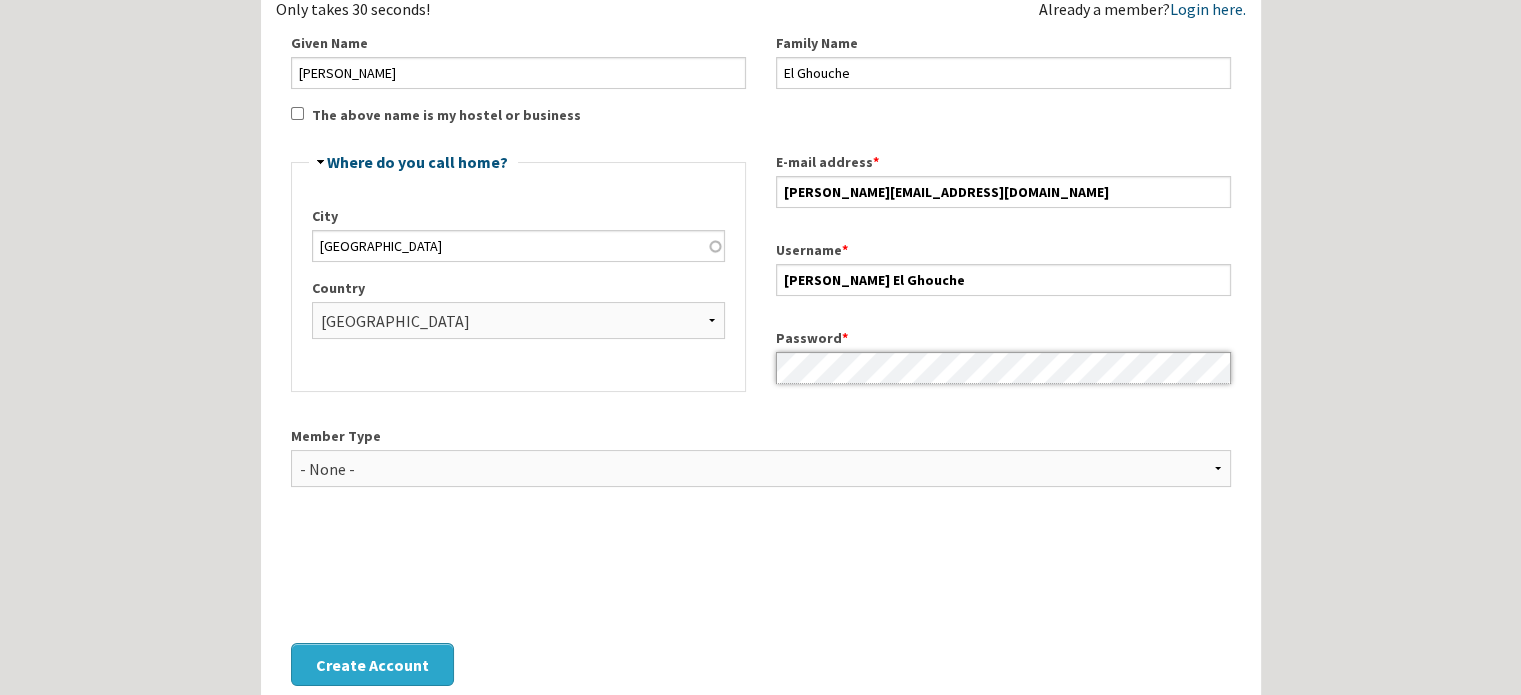scroll, scrollTop: 300, scrollLeft: 0, axis: vertical 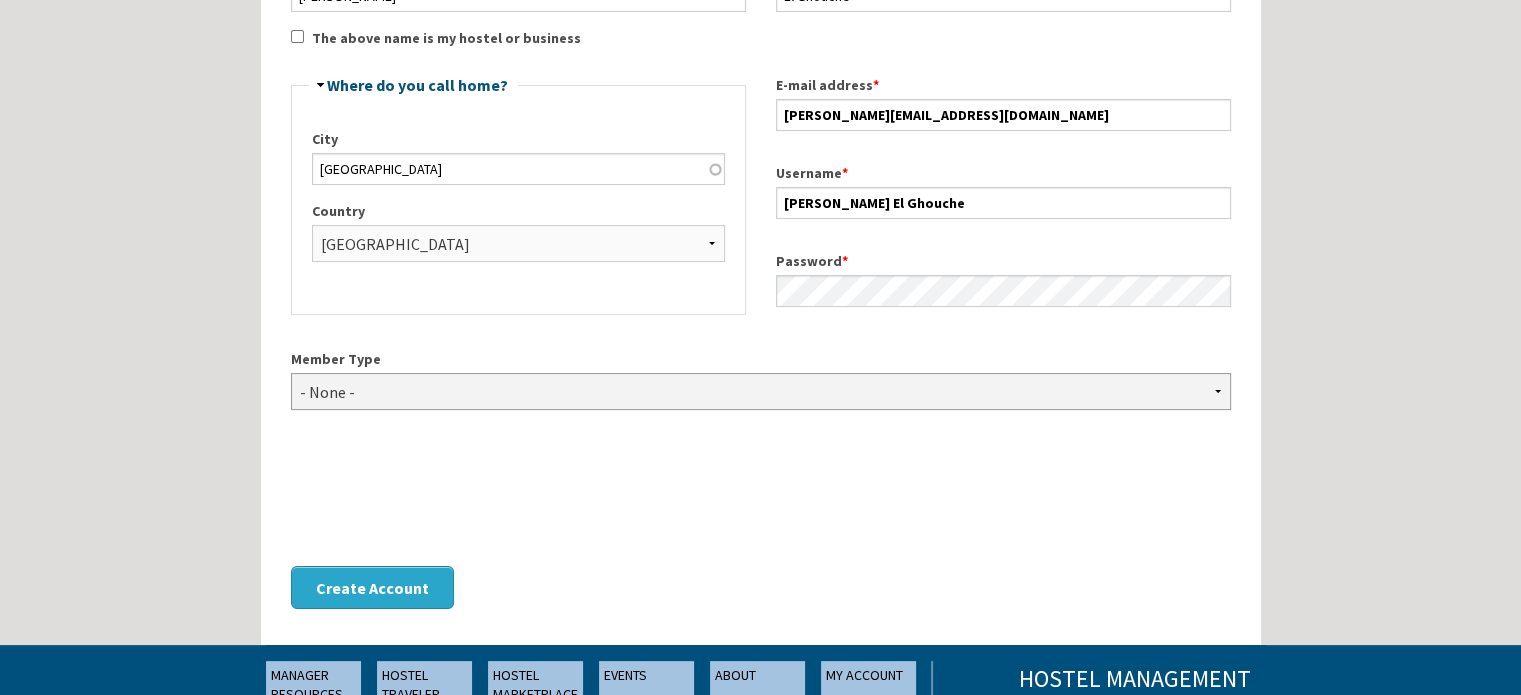 click on "- None - Hostel Owner Hostel Manager Hostel Investor Hostel Staff Hostel Volunteer Hostel Enthusiast Aspiring Hostel Owner Hostel Consultant Hostel Industry Supplier/Vendor Travel Writer/Blogger Travel Business Owner Travel Business Manager Other Business Owner Other Business Manager" at bounding box center (761, 391) 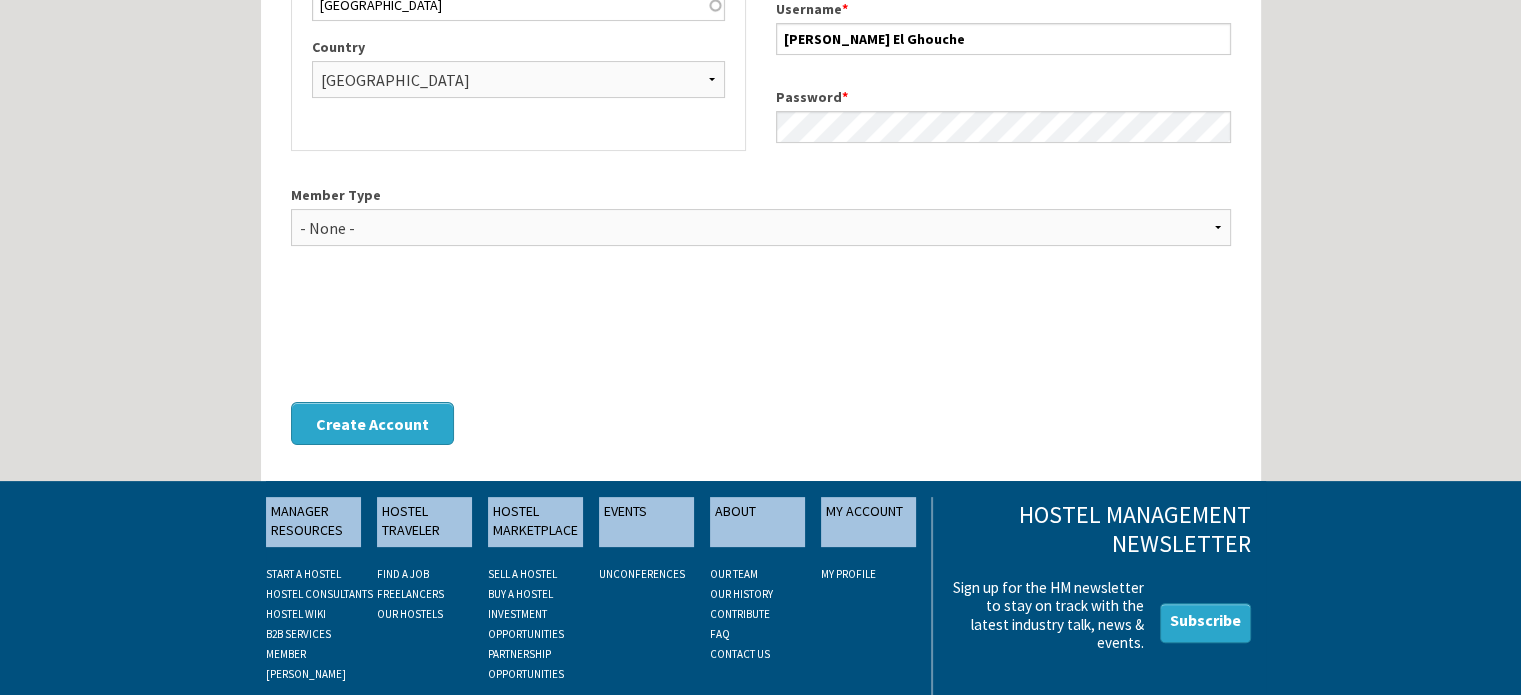 scroll, scrollTop: 500, scrollLeft: 0, axis: vertical 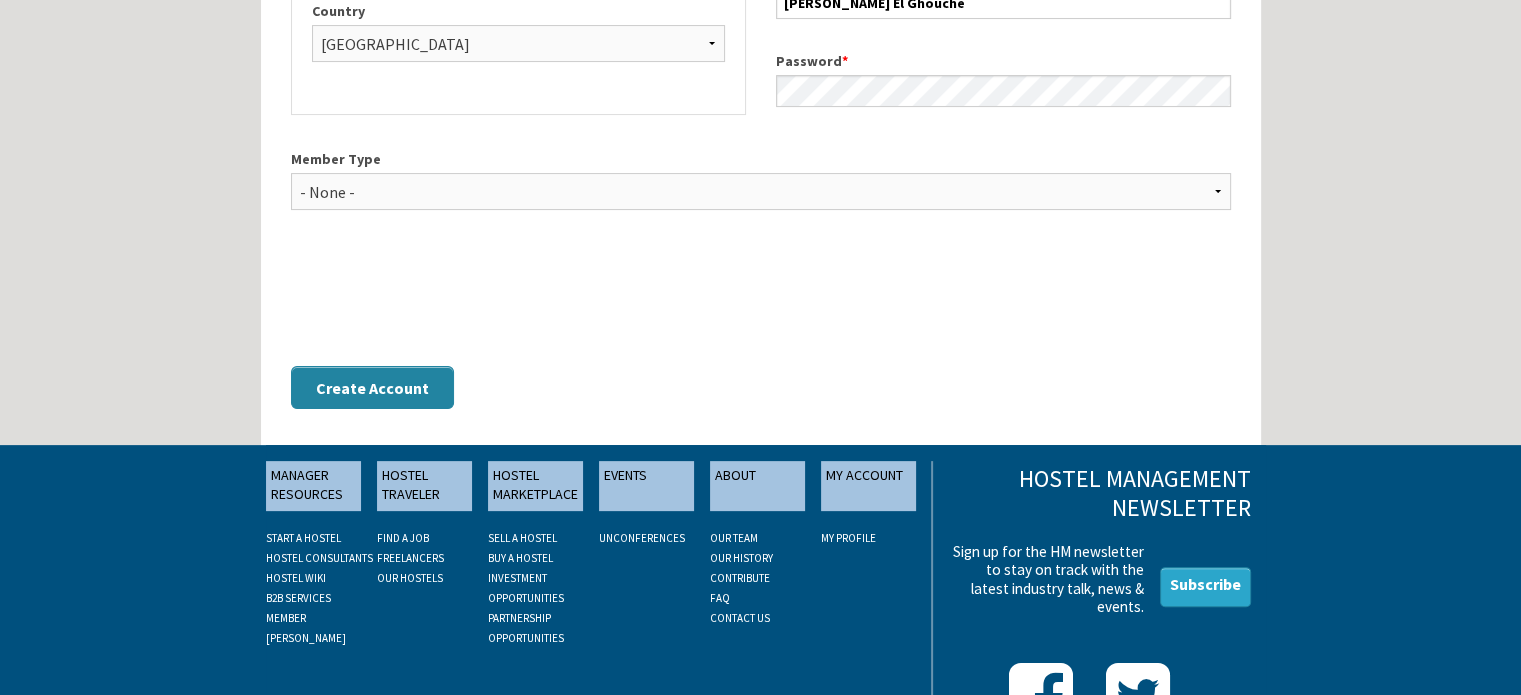 click on "Create Account" at bounding box center [372, 387] 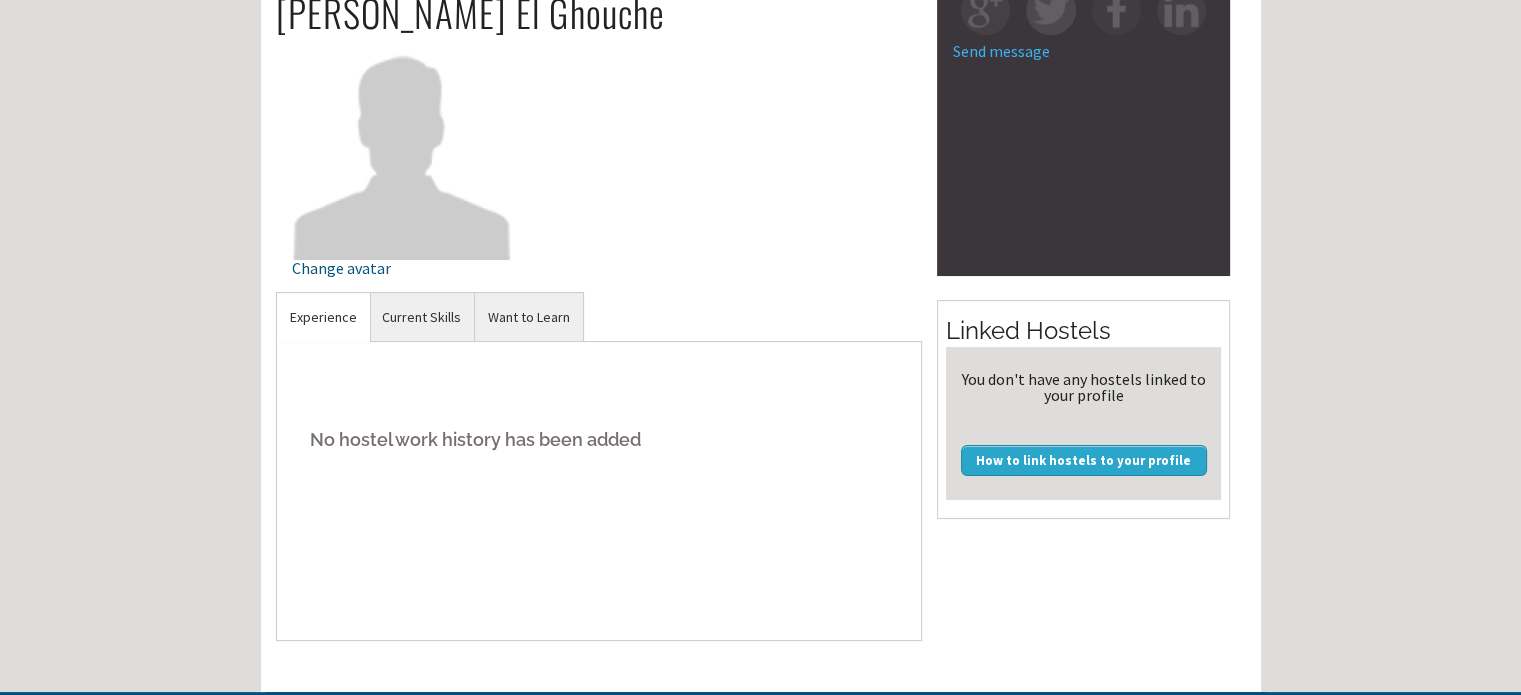 scroll, scrollTop: 300, scrollLeft: 0, axis: vertical 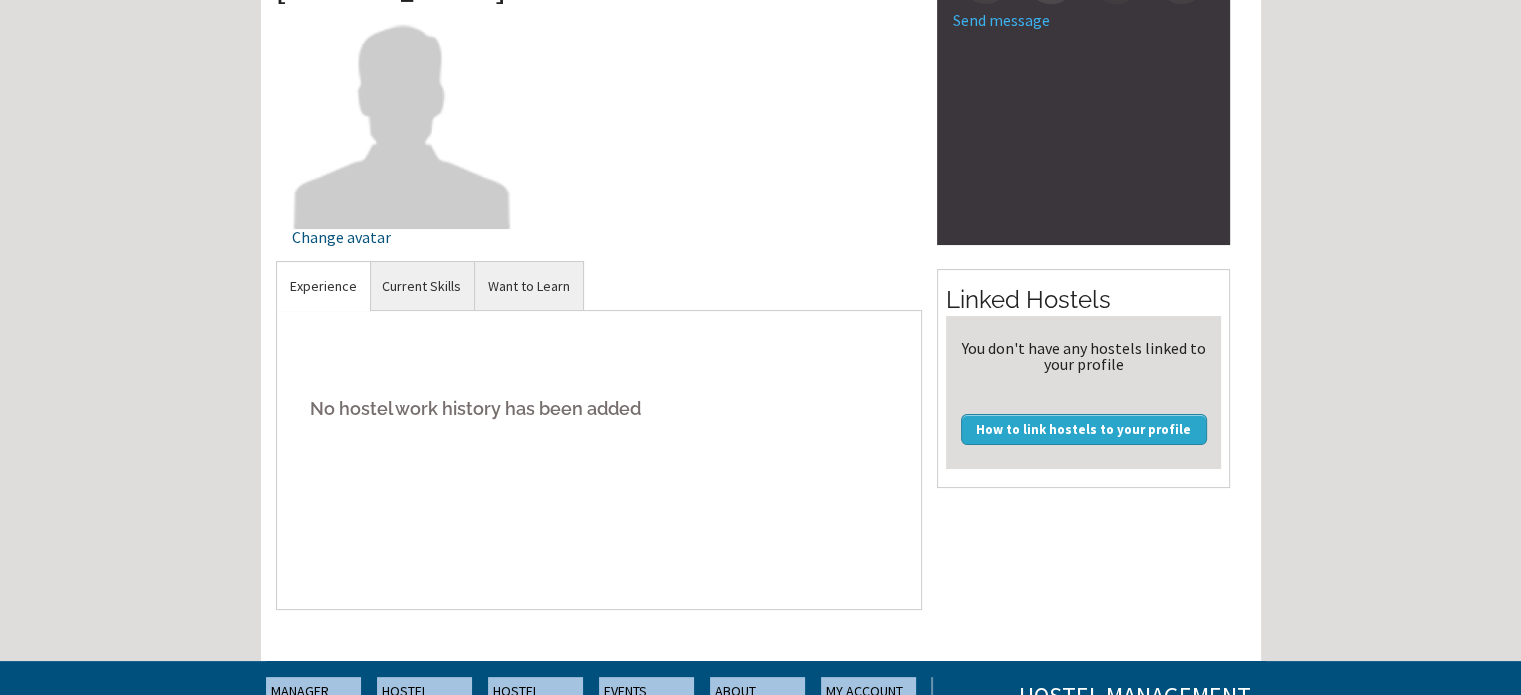 click on "No hostel work history has been added" at bounding box center [599, 408] 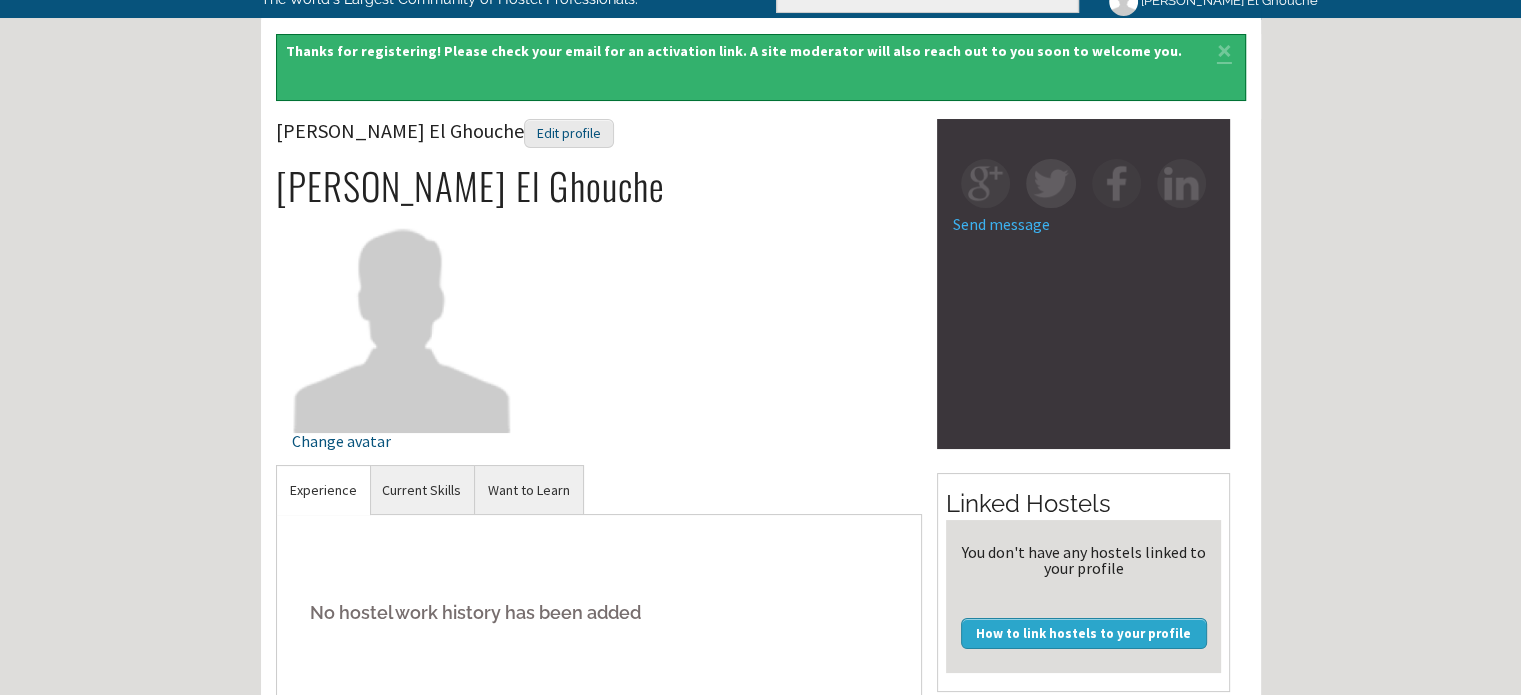 scroll, scrollTop: 100, scrollLeft: 0, axis: vertical 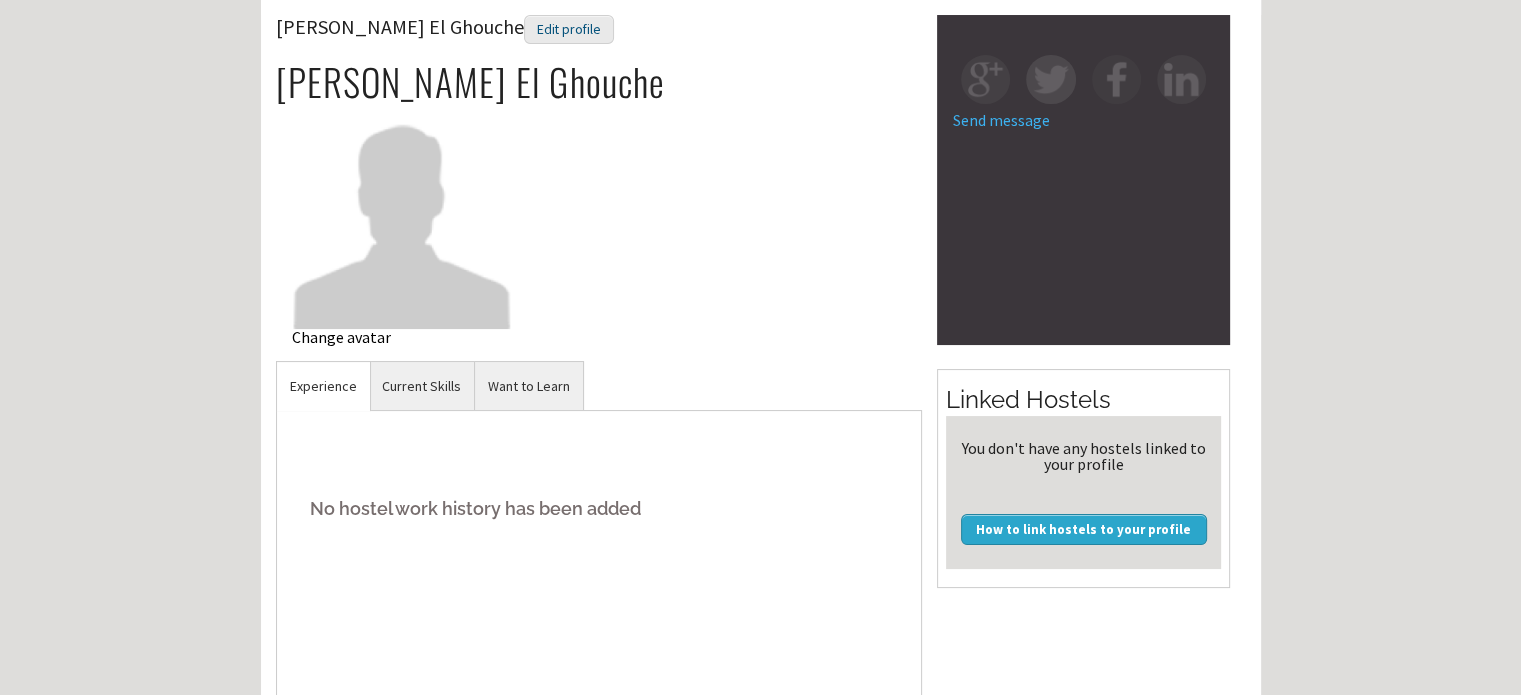 click at bounding box center (402, 217) 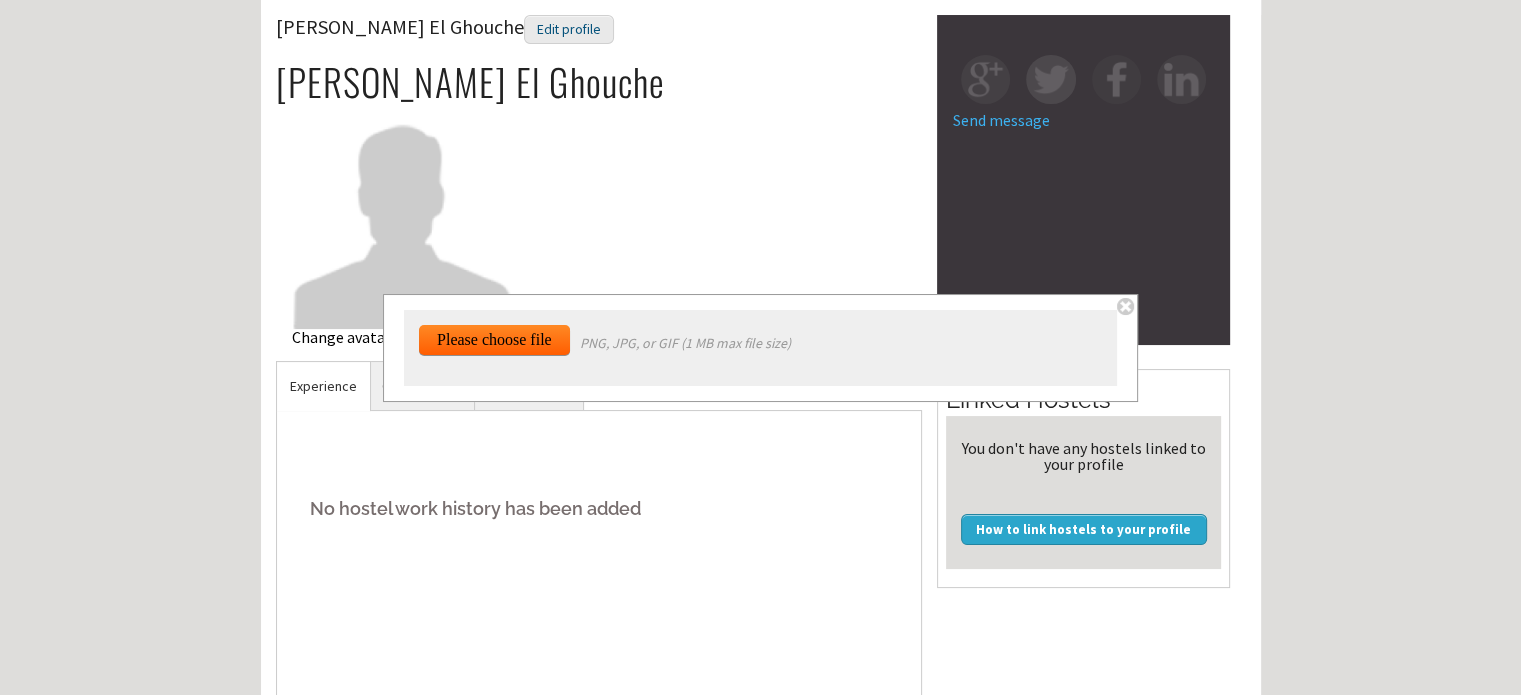 click at bounding box center (402, 217) 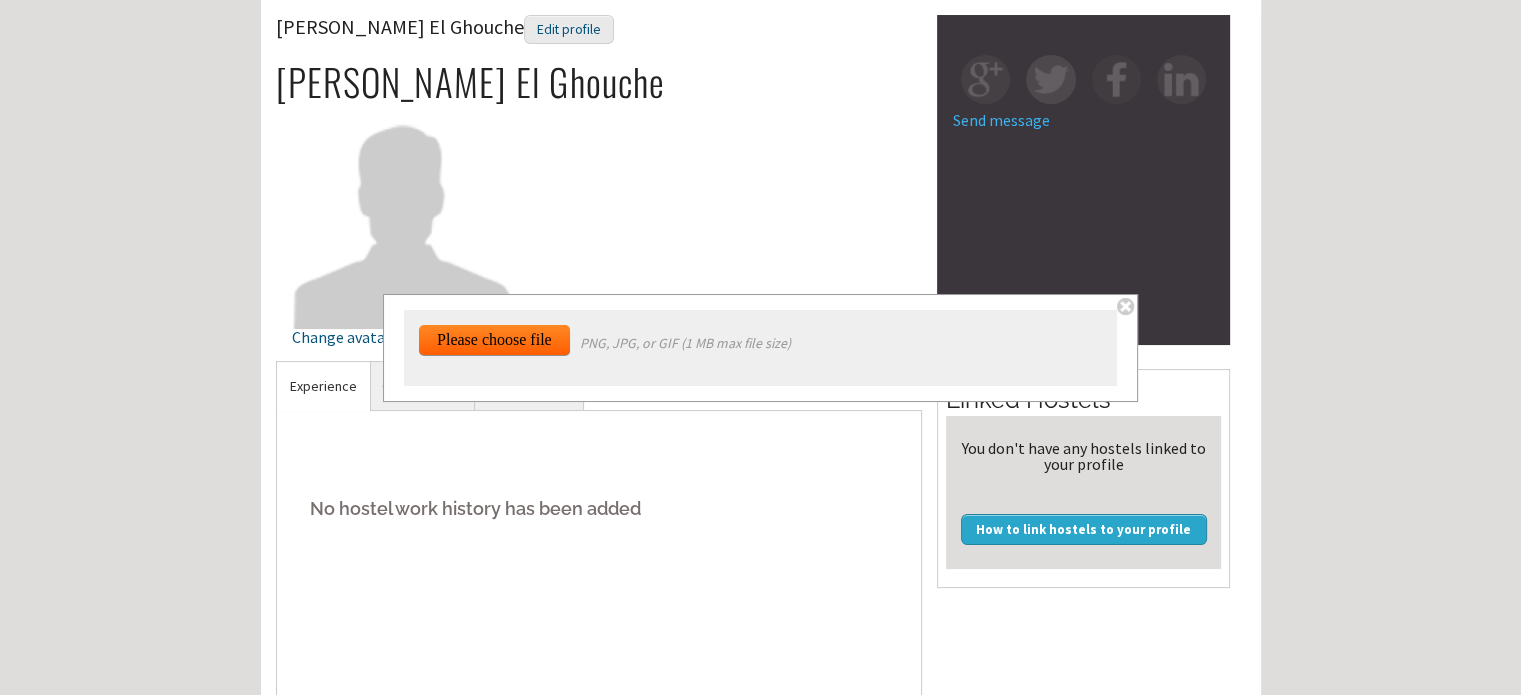 click on "Nader El Ghouche   Edit profile                    Nader El Ghouche
Change avatar" at bounding box center [599, 188] 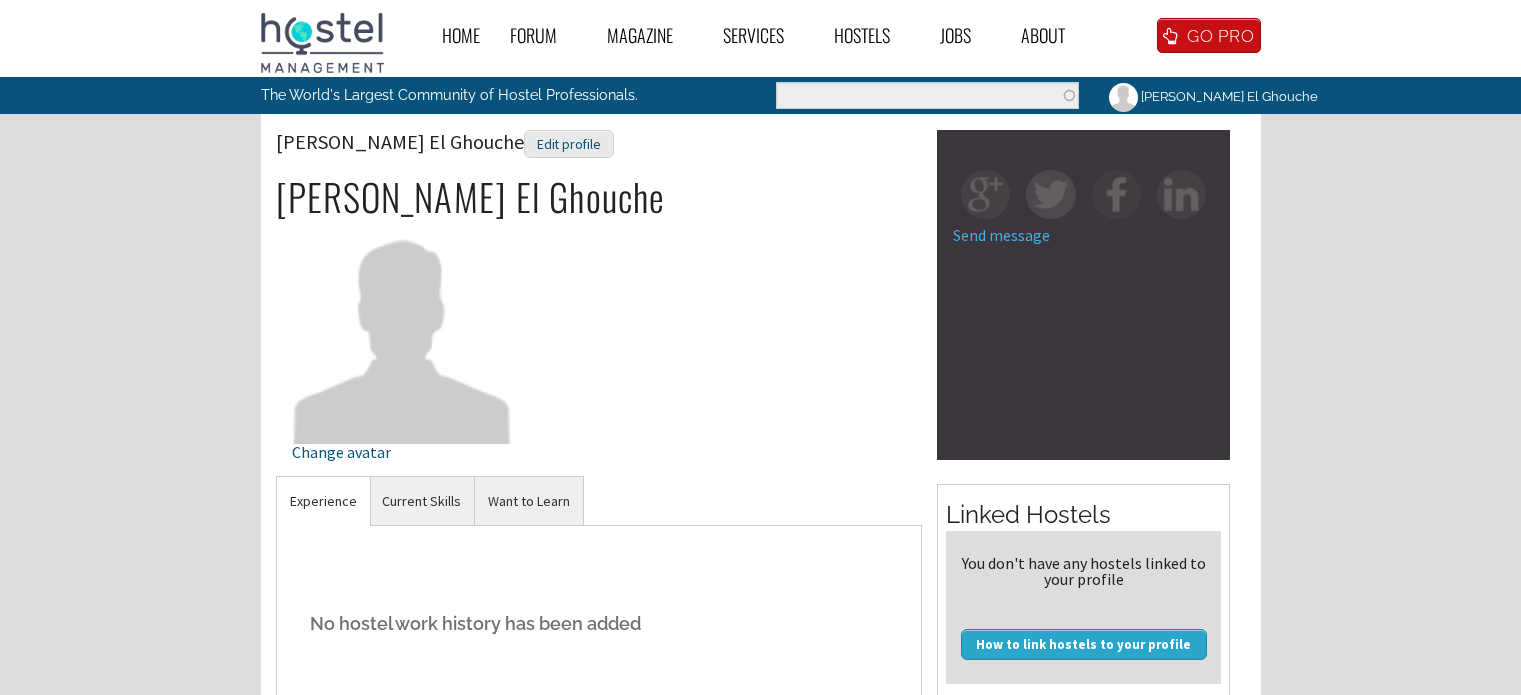 scroll, scrollTop: 0, scrollLeft: 0, axis: both 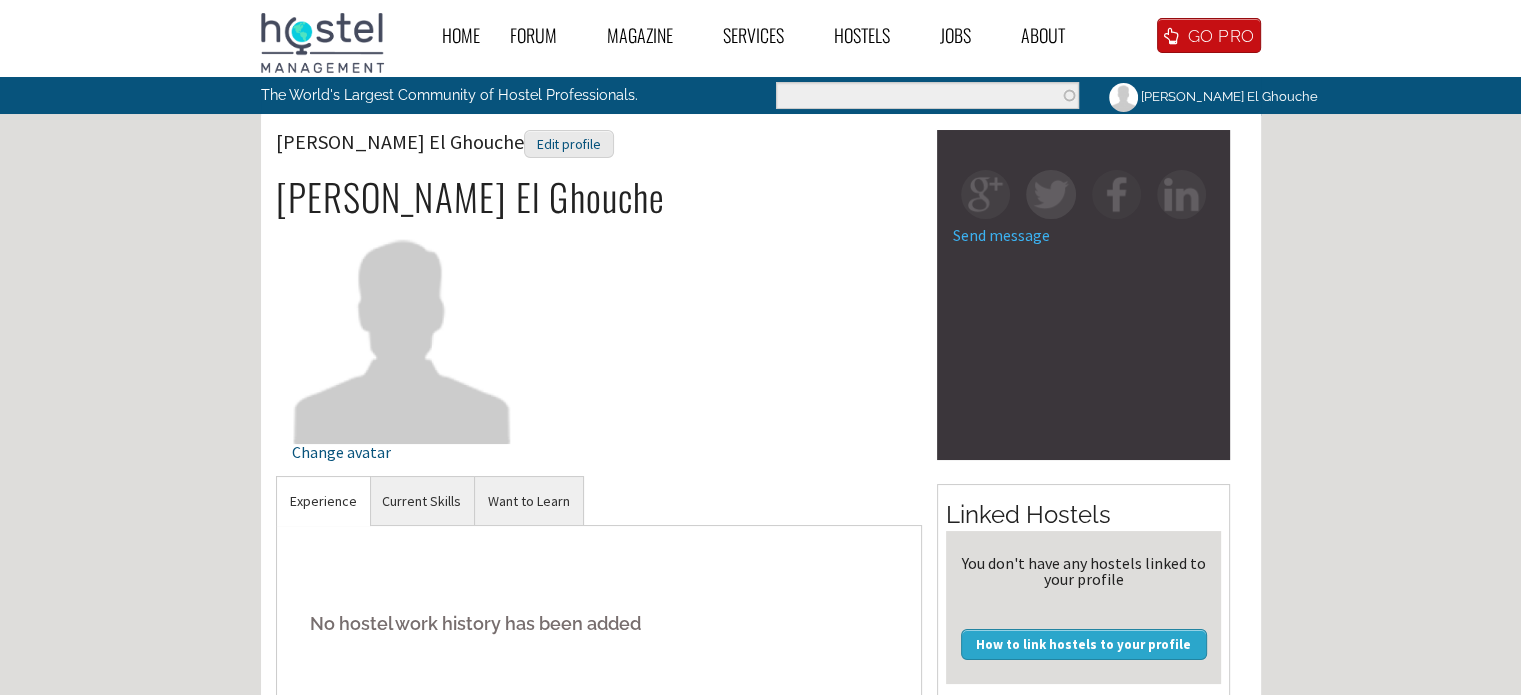 click on "Nader El Ghouche   Edit profile                    Nader El Ghouche
Change avatar" at bounding box center (599, 303) 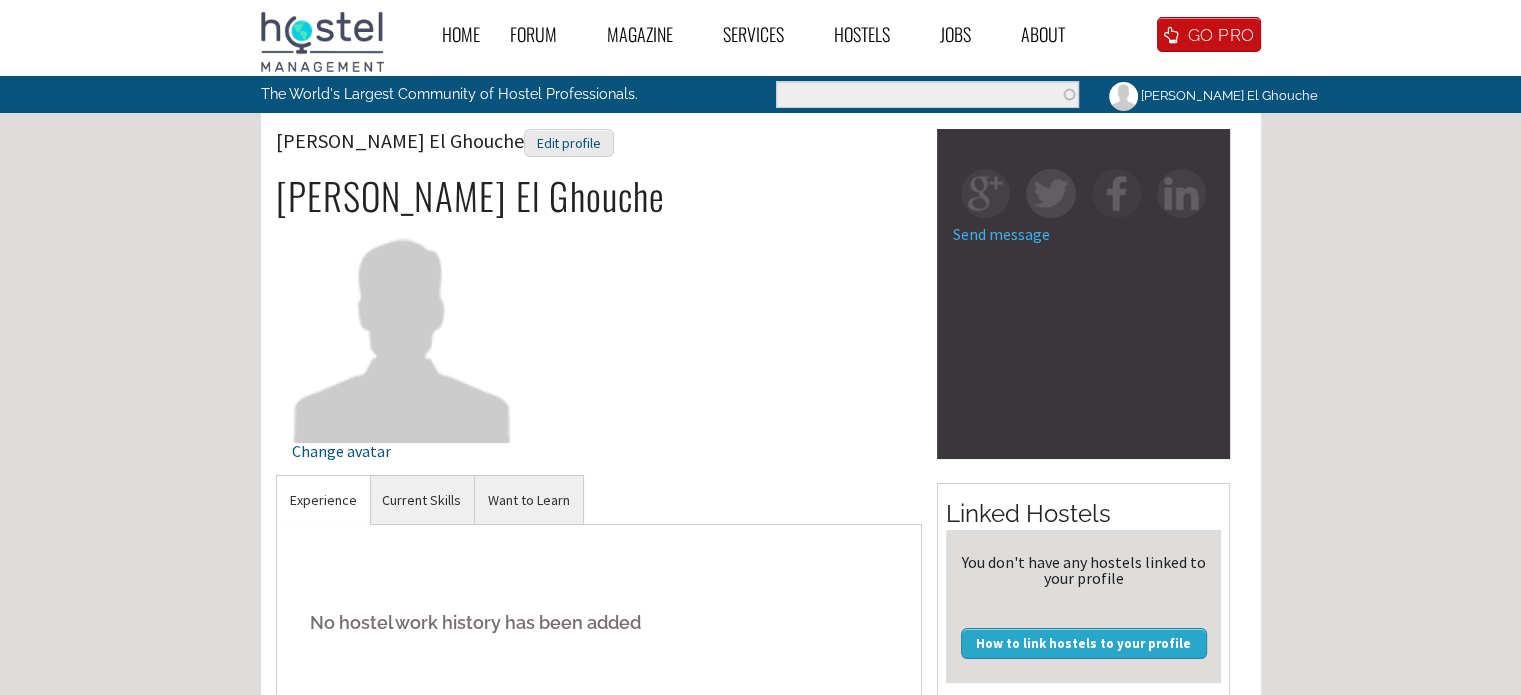 scroll, scrollTop: 0, scrollLeft: 0, axis: both 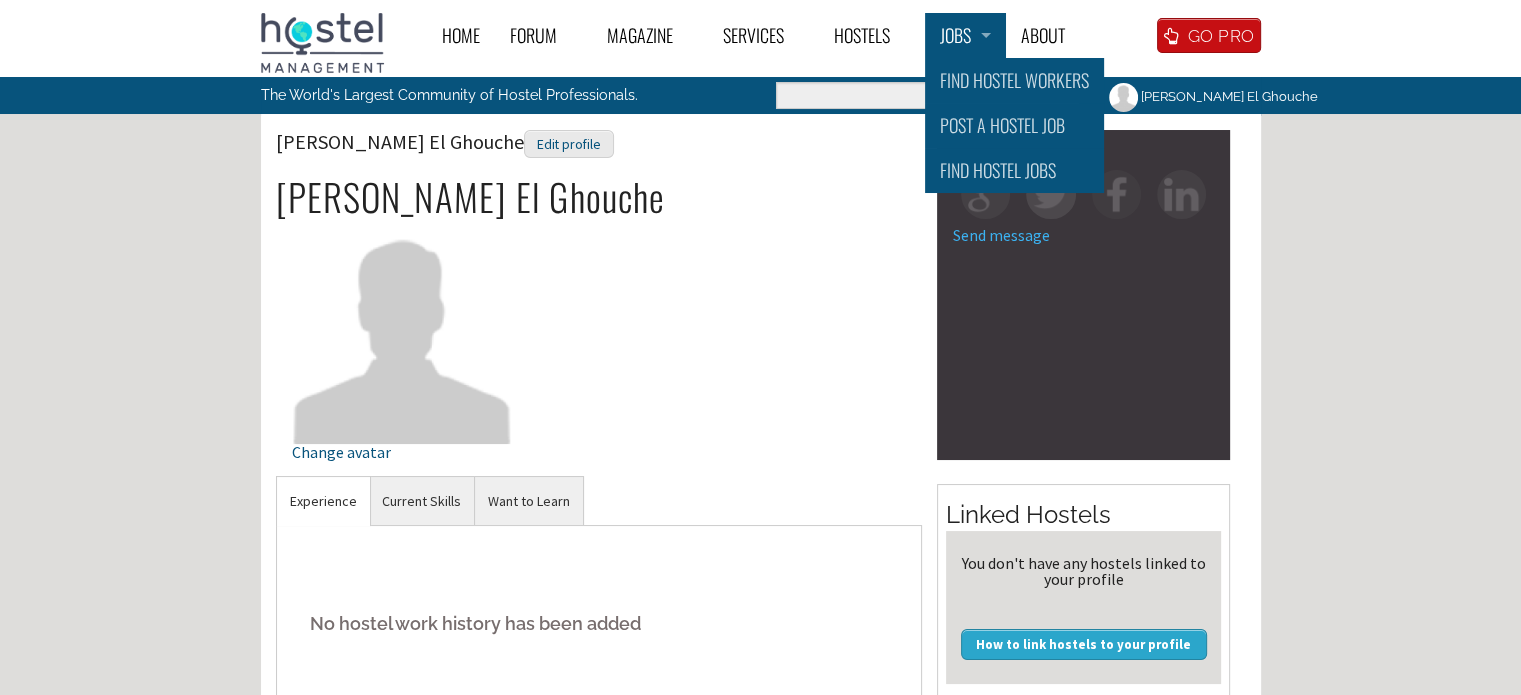 click on "Jobs" at bounding box center [965, 35] 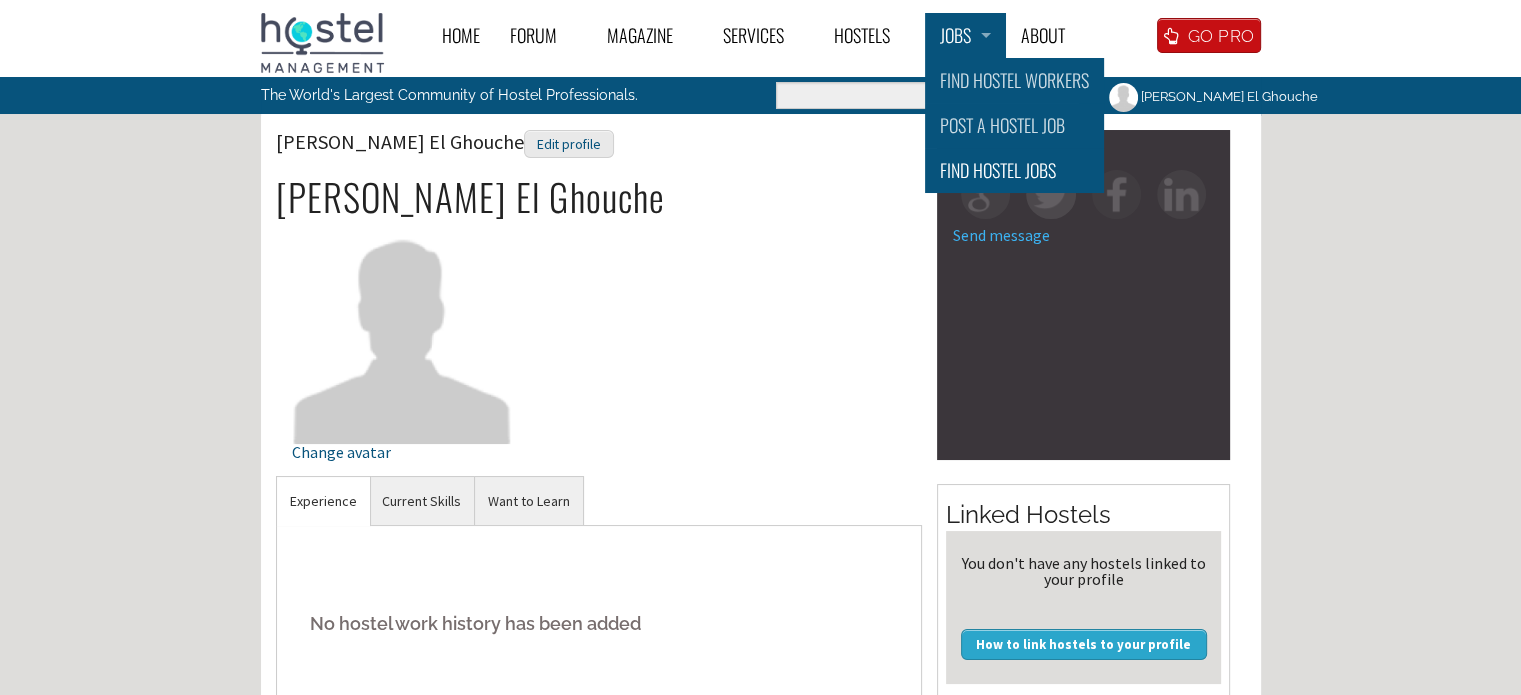 click on "Find Hostel Jobs" at bounding box center (1014, 170) 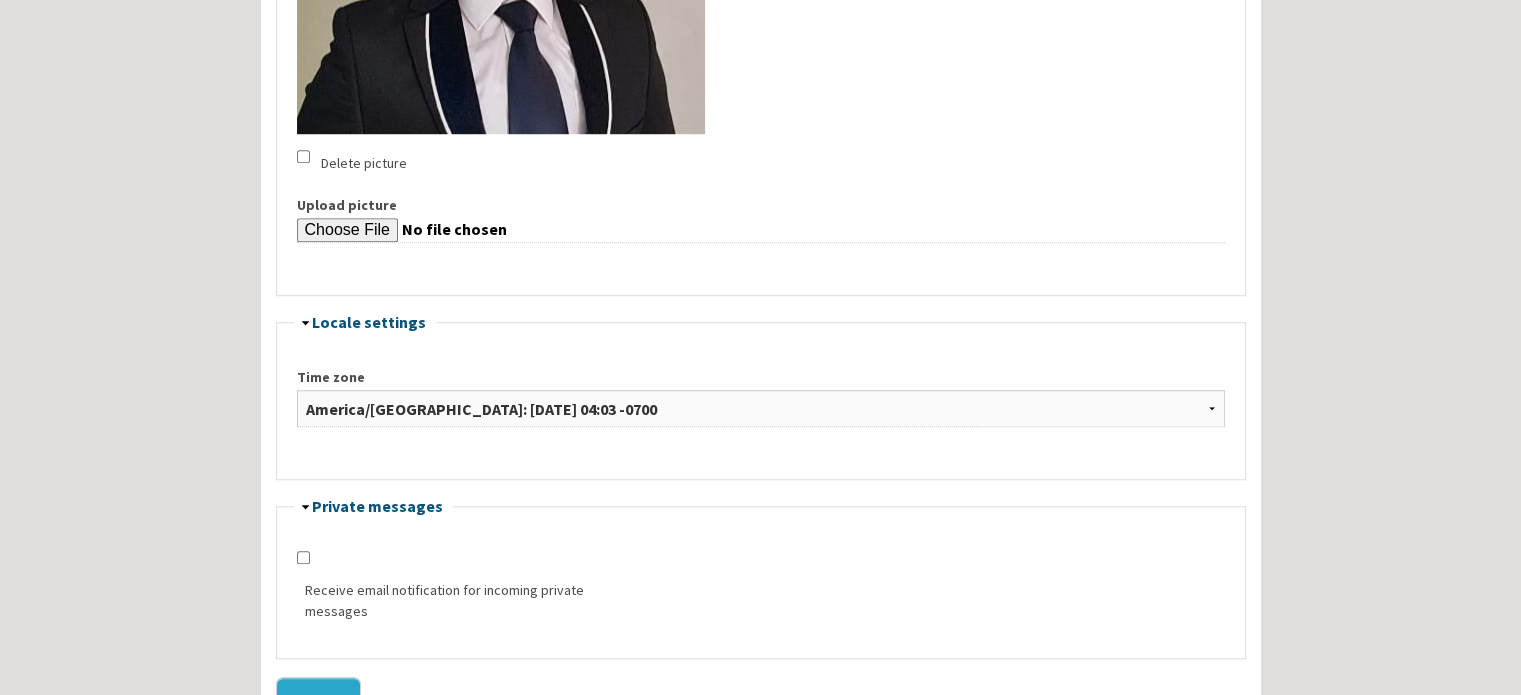 scroll, scrollTop: 1700, scrollLeft: 0, axis: vertical 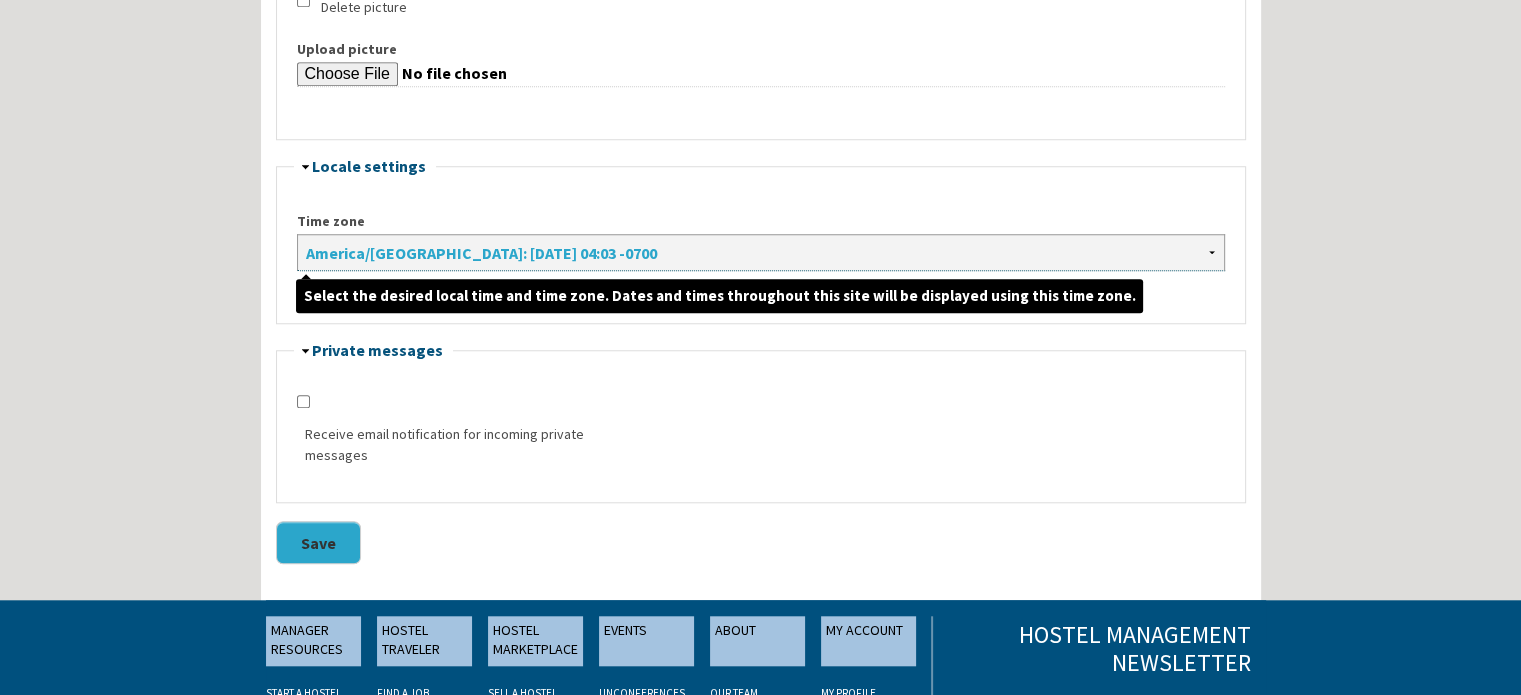 click on "Africa/Abidjan: Tuesday, July 1, 2025 - 11:03 +0000 Africa/Accra: Tuesday, July 1, 2025 - 11:03 +0000 Africa/Addis Ababa: Tuesday, July 1, 2025 - 14:03 +0300 Africa/Algiers: Tuesday, July 1, 2025 - 12:03 +0100 Africa/Asmara: Tuesday, July 1, 2025 - 14:03 +0300 Africa/Bamako: Tuesday, July 1, 2025 - 11:03 +0000 Africa/Bangui: Tuesday, July 1, 2025 - 12:03 +0100 Africa/Banjul: Tuesday, July 1, 2025 - 11:03 +0000 Africa/Bissau: Tuesday, July 1, 2025 - 11:03 +0000 Africa/Blantyre: Tuesday, July 1, 2025 - 13:03 +0200 Africa/Brazzaville: Tuesday, July 1, 2025 - 12:03 +0100 Africa/Bujumbura: Tuesday, July 1, 2025 - 13:03 +0200 Africa/Cairo: Tuesday, July 1, 2025 - 14:03 +0300 Africa/Casablanca: Tuesday, July 1, 2025 - 12:03 +0100 Africa/Ceuta: Tuesday, July 1, 2025 - 13:03 +0200 Africa/Conakry: Tuesday, July 1, 2025 - 11:03 +0000 Africa/Dakar: Tuesday, July 1, 2025 - 11:03 +0000 Africa/Dar es Salaam: Tuesday, July 1, 2025 - 14:03 +0300 Africa/Djibouti: Tuesday, July 1, 2025 - 14:03 +0300" at bounding box center [761, 252] 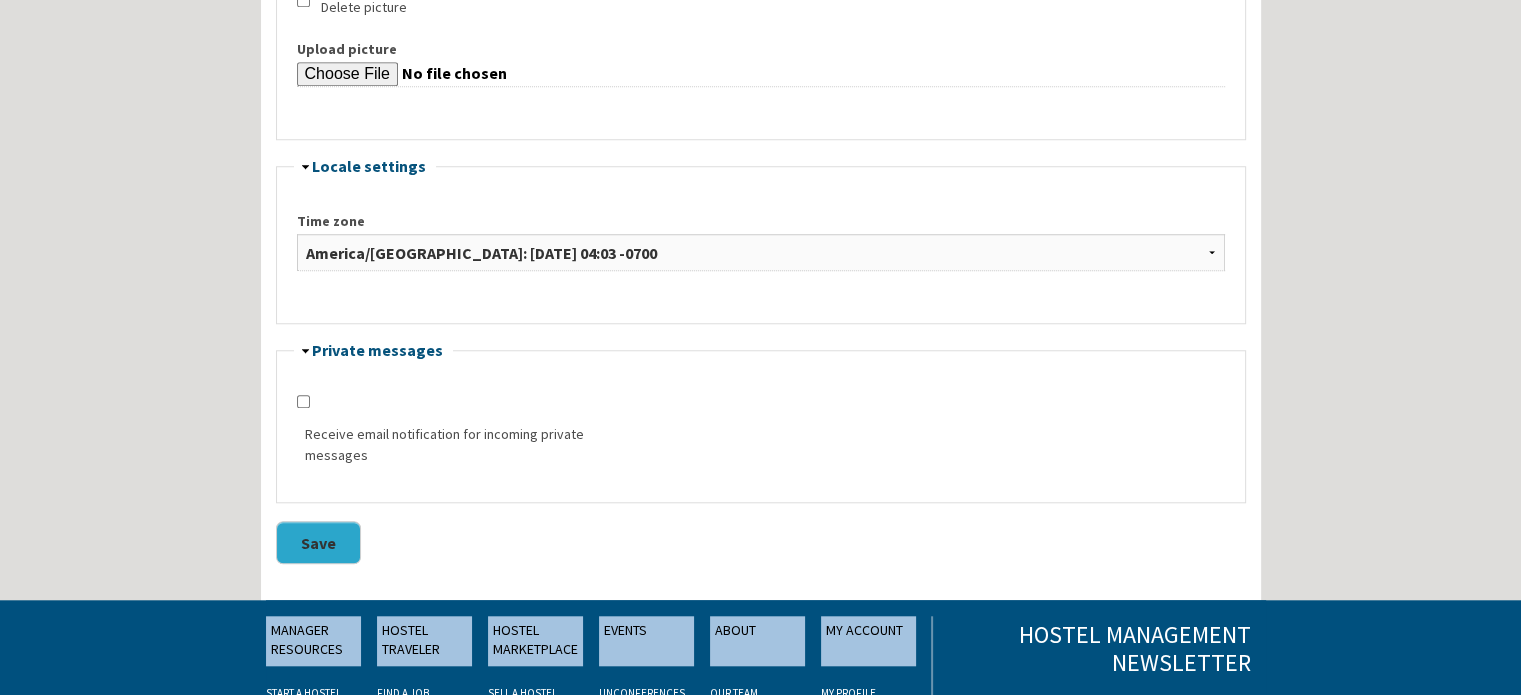 click on "Home   Forum   « Back Forum Forums Index   « Back Forums Index New Posts   Recent Activity   All Activity   Posts I’m Following   The Common Room   « Back The Common Room MODERATOR NOTES   Introduce Yourself   Introduce Your Hostel   Travel Talk   Hostel Stories   Off Topic Chat   General Hostel Topics   « Back General Hostel Topics Hostel Publications   Hostel Trends and News   Hostel Conferences and Tourism Events   Buy / Sell / Trade Items   Promoting the Hostel Movement   Hostel Videos   Site Feedback and News   Open a New Hostel   « Back Open a New Hostel The Ideal Hostel   Buy / Sell a Hostel   Start a Hostel   Business Partners   Hostel Operations   « Back Hostel Operations Front Desk Operations   Internet Access and Computers   Website, Computer, and Tech Support   Housekeeping and Maintenance   Hostel Bars & Restaurants   Tour Desk Operations   General Hostel Operations   Pest Control   Eco-Hostels" at bounding box center [760, -388] 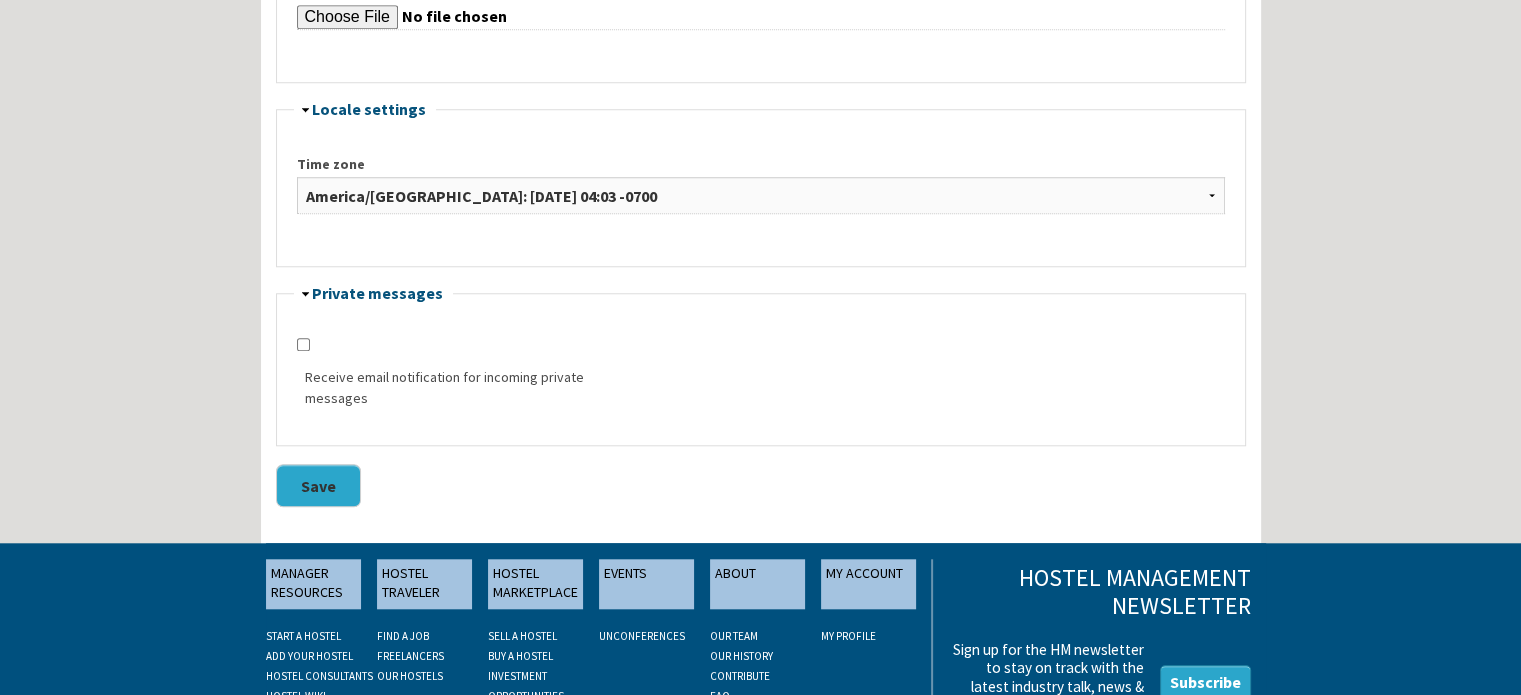 scroll, scrollTop: 1900, scrollLeft: 0, axis: vertical 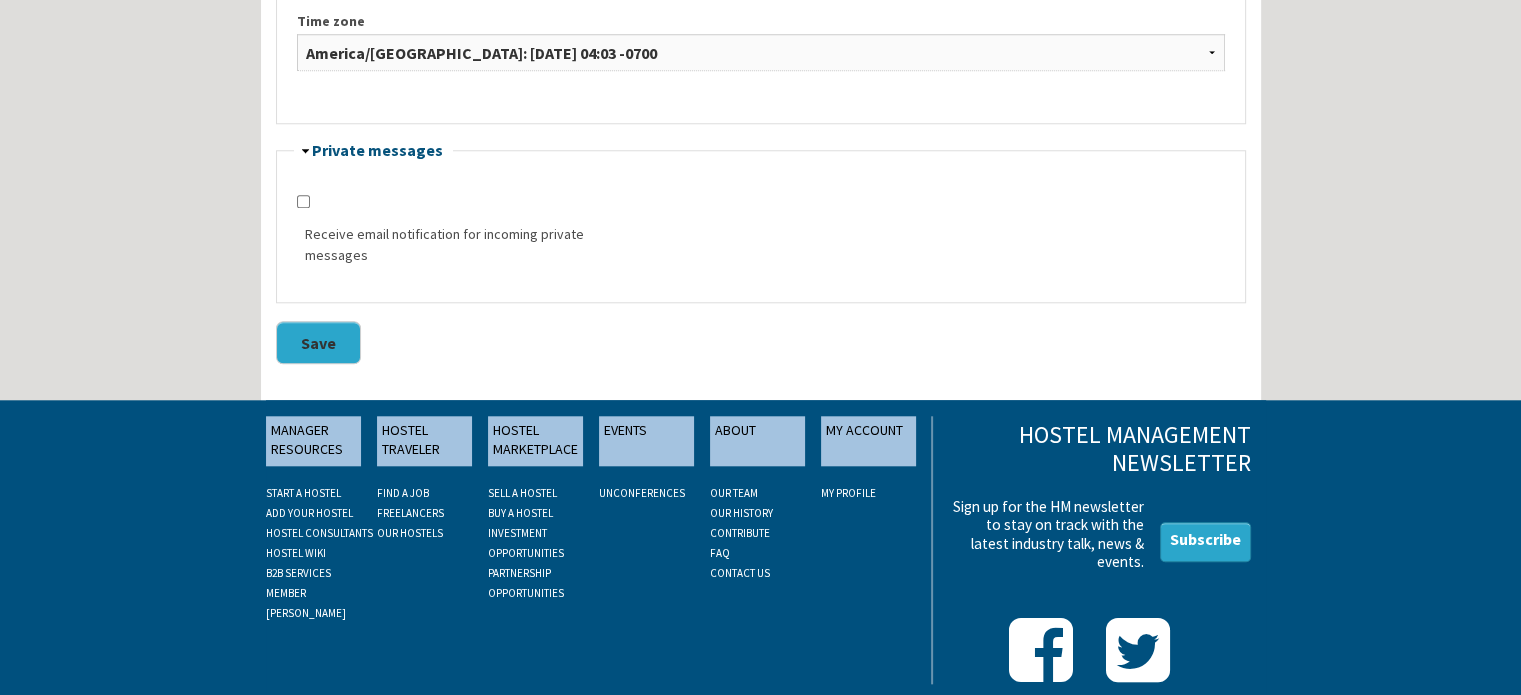 click on "MY ACCOUNT" at bounding box center (868, 441) 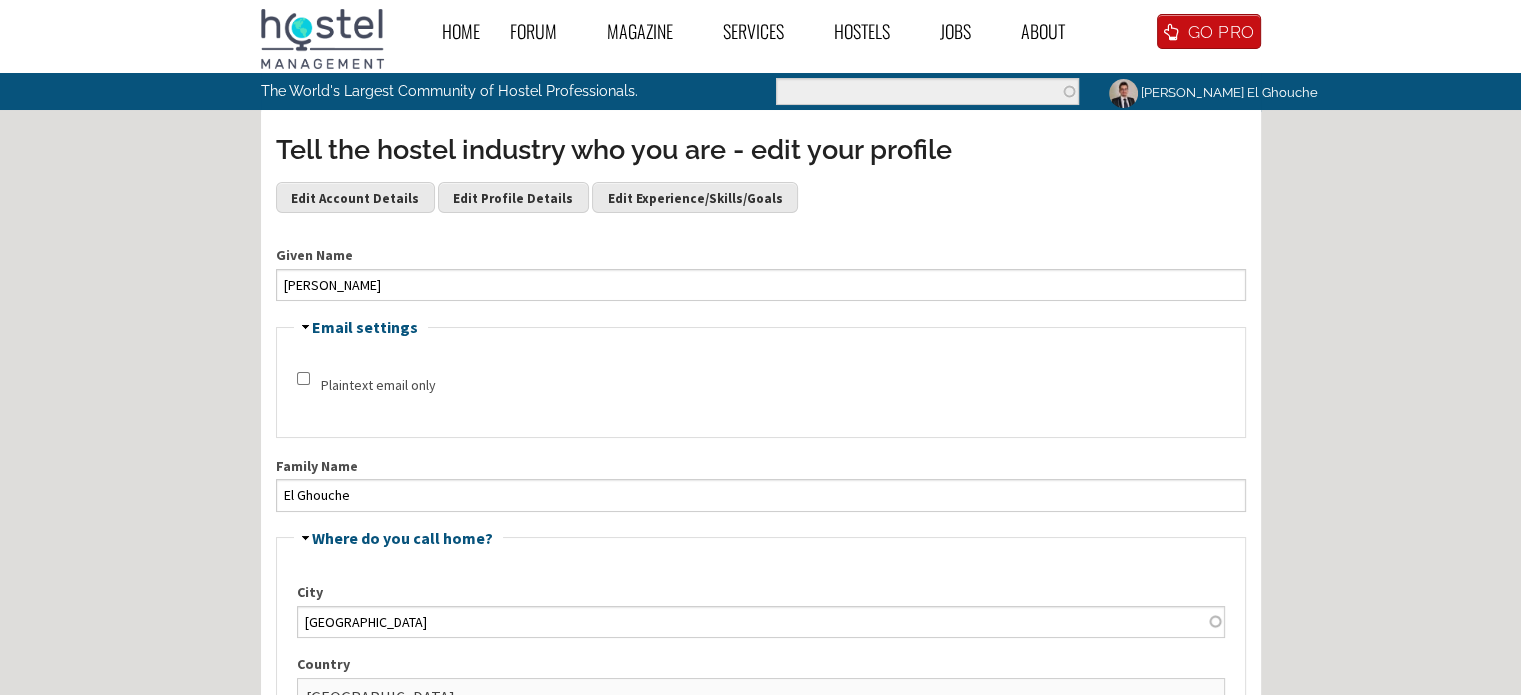 scroll, scrollTop: 0, scrollLeft: 0, axis: both 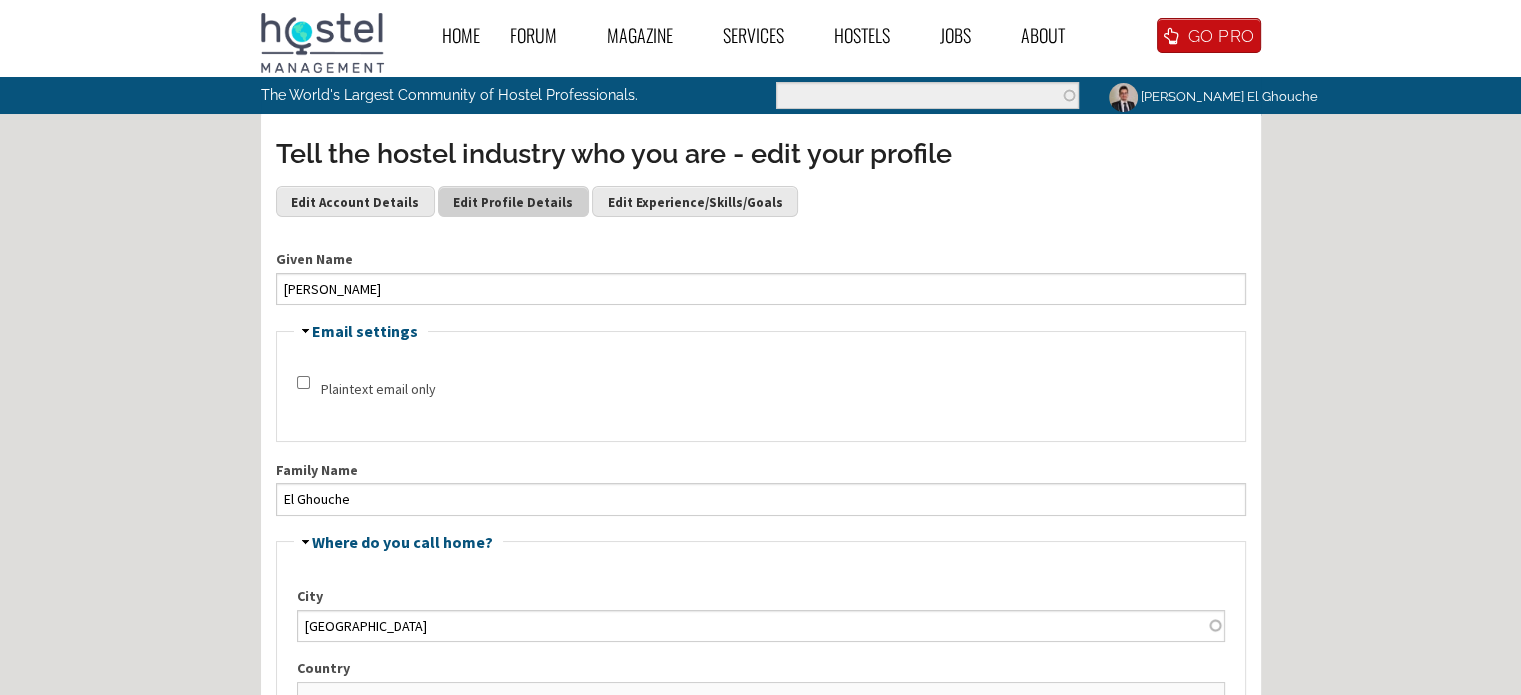 click on "Edit Profile Details" at bounding box center (513, 201) 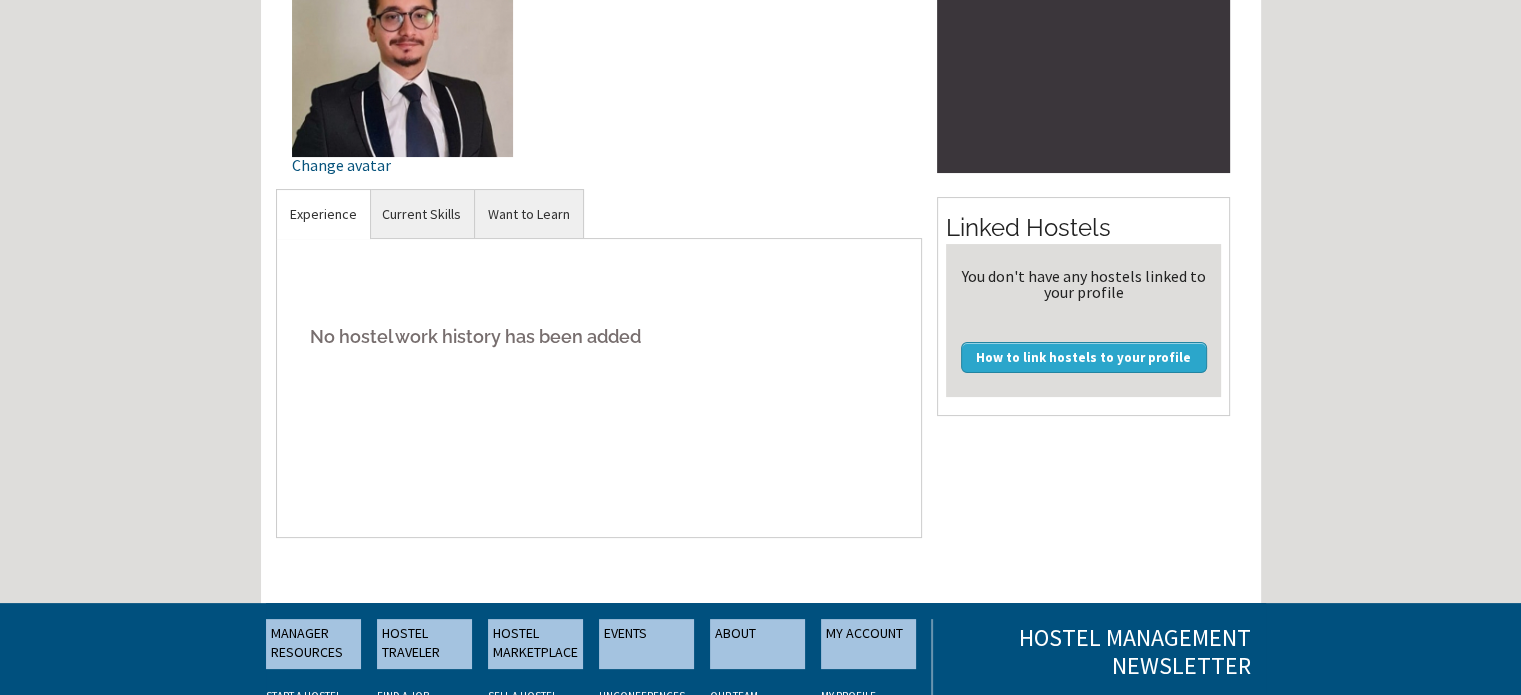 scroll, scrollTop: 300, scrollLeft: 0, axis: vertical 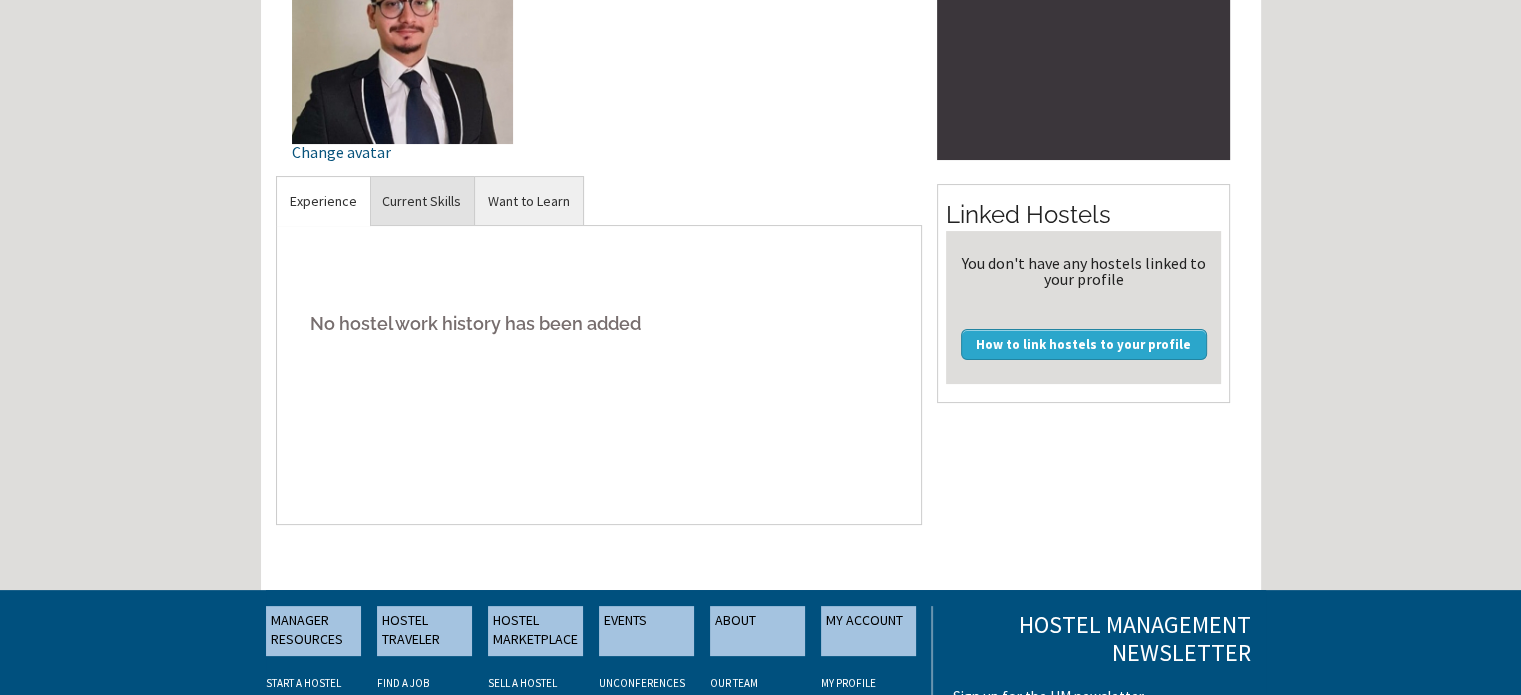 click on "Current Skills" at bounding box center [421, 201] 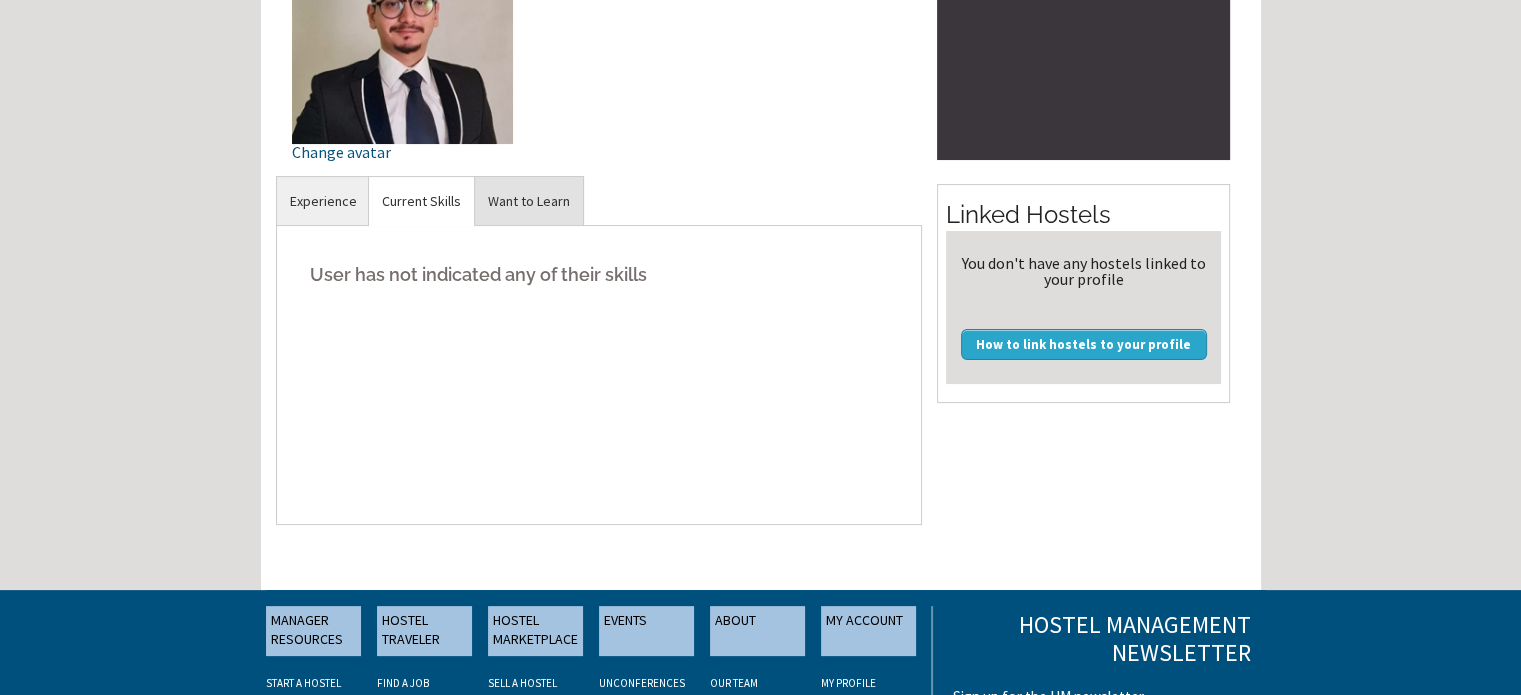 click on "Want to Learn" at bounding box center (529, 201) 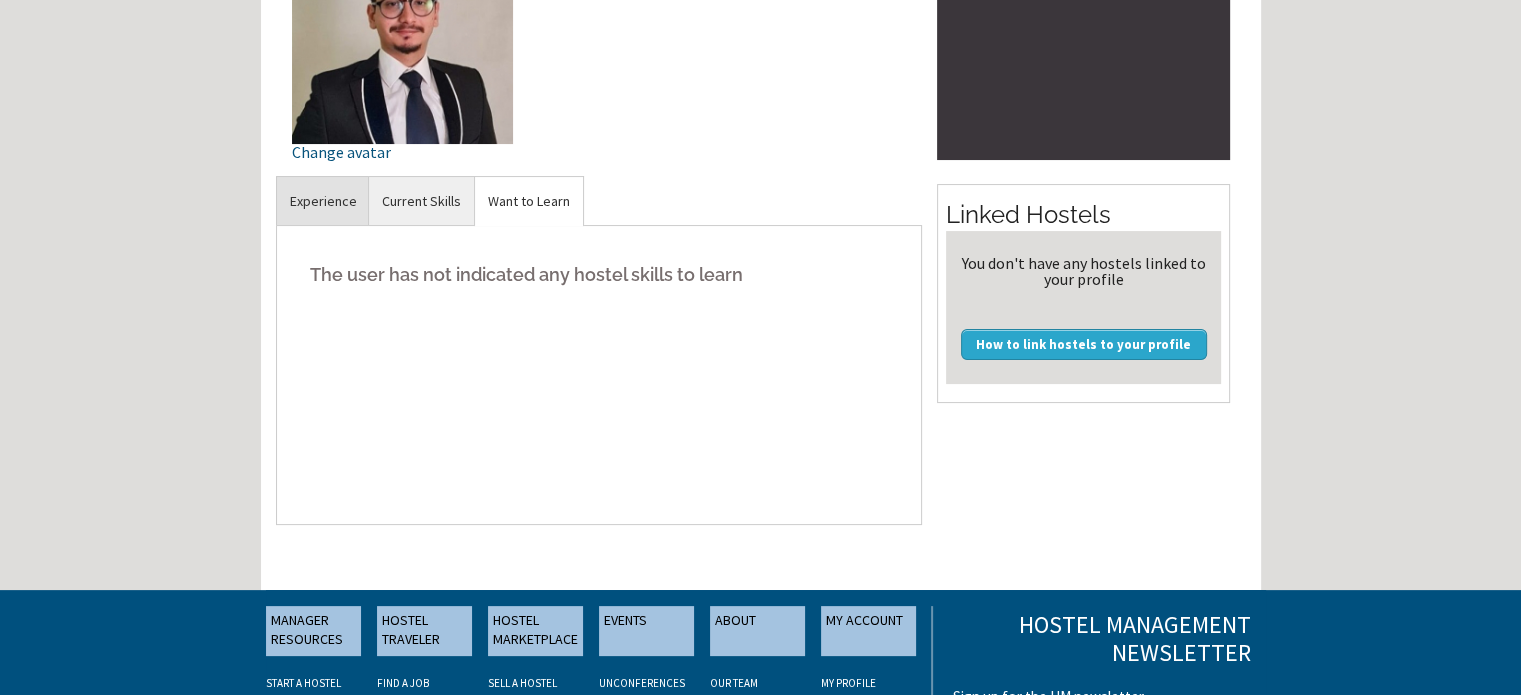 click on "Experience" at bounding box center [323, 201] 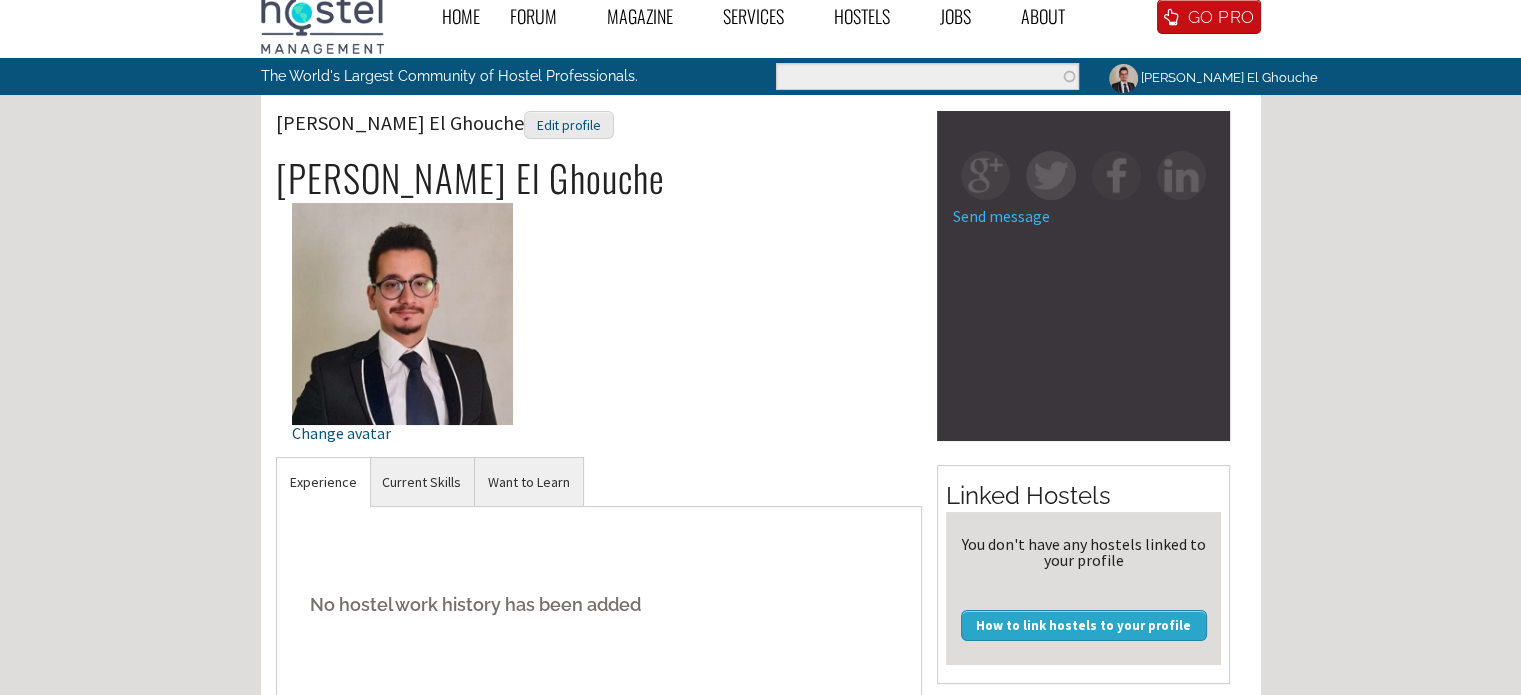 scroll, scrollTop: 0, scrollLeft: 0, axis: both 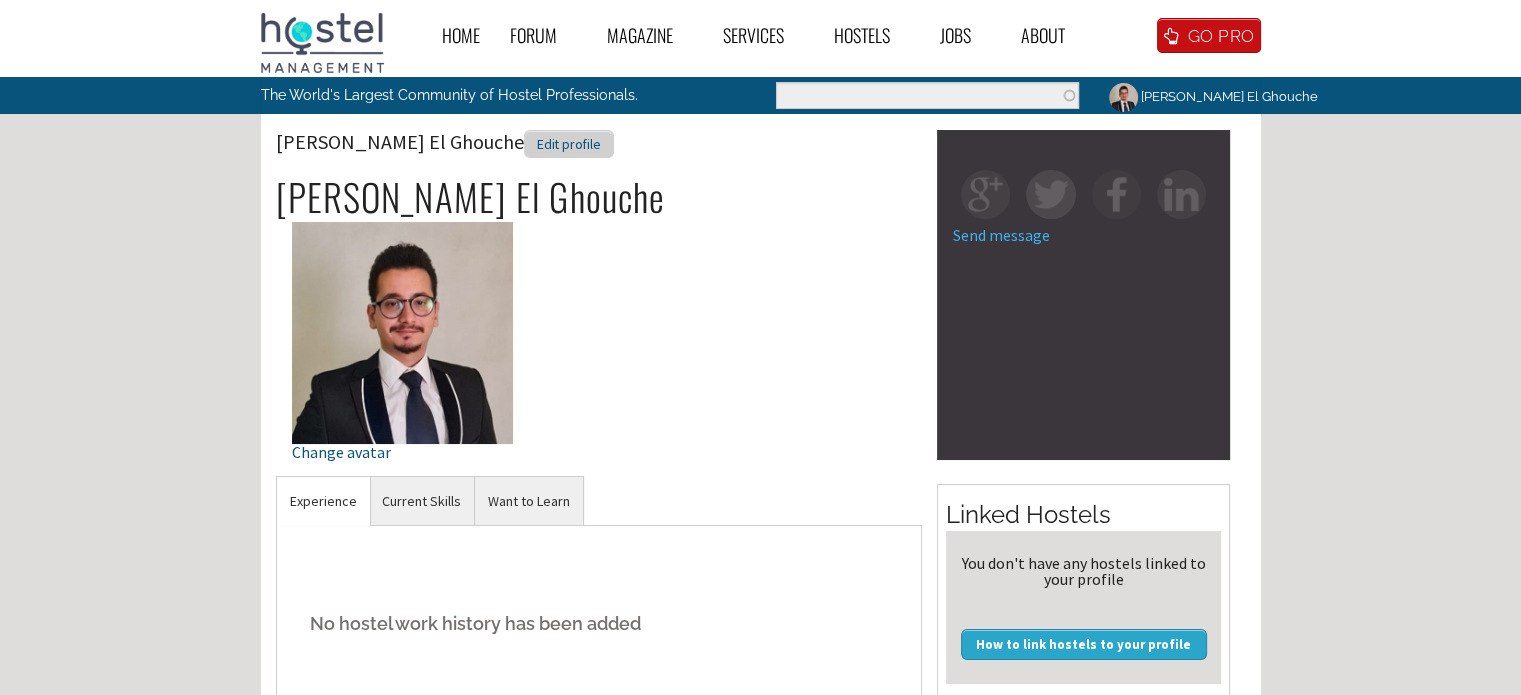 click on "Edit profile" at bounding box center [569, 144] 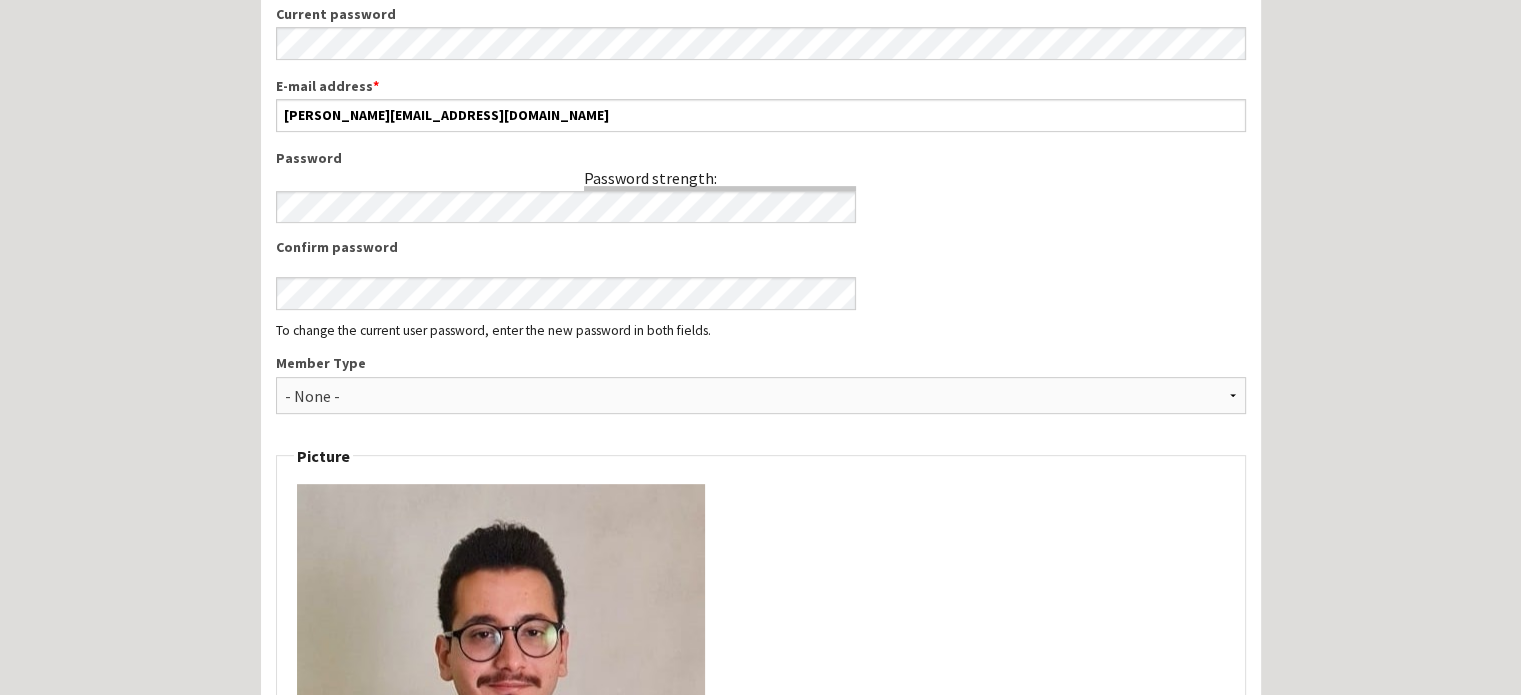 scroll, scrollTop: 800, scrollLeft: 0, axis: vertical 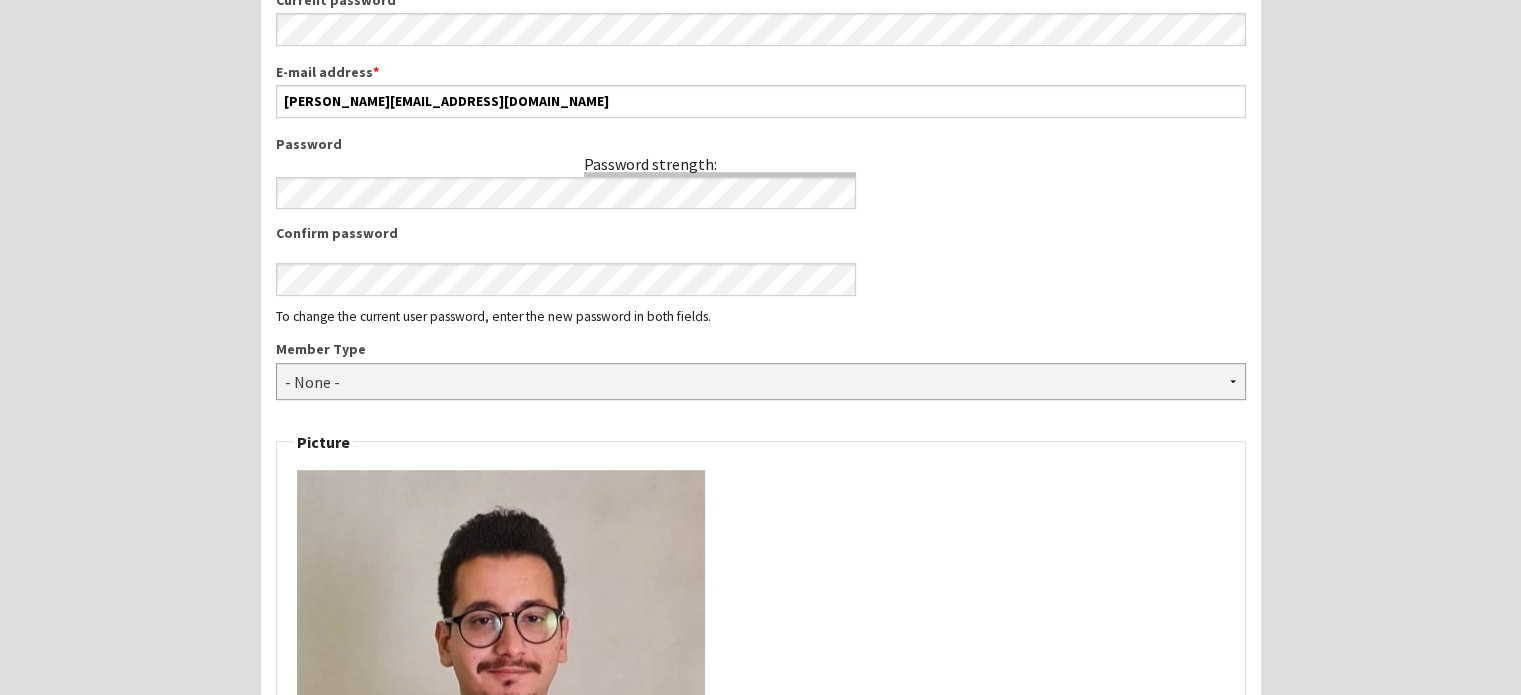 click on "- None - Hostel Owner Hostel Manager Hostel Investor Hostel Staff Hostel Volunteer Hostel Enthusiast Aspiring Hostel Owner Hostel Consultant Hostel Industry Supplier/Vendor Travel Writer/Blogger Travel Business Owner Travel Business Manager Other Business Owner Other Business Manager Hostel Management Staff" at bounding box center [761, 381] 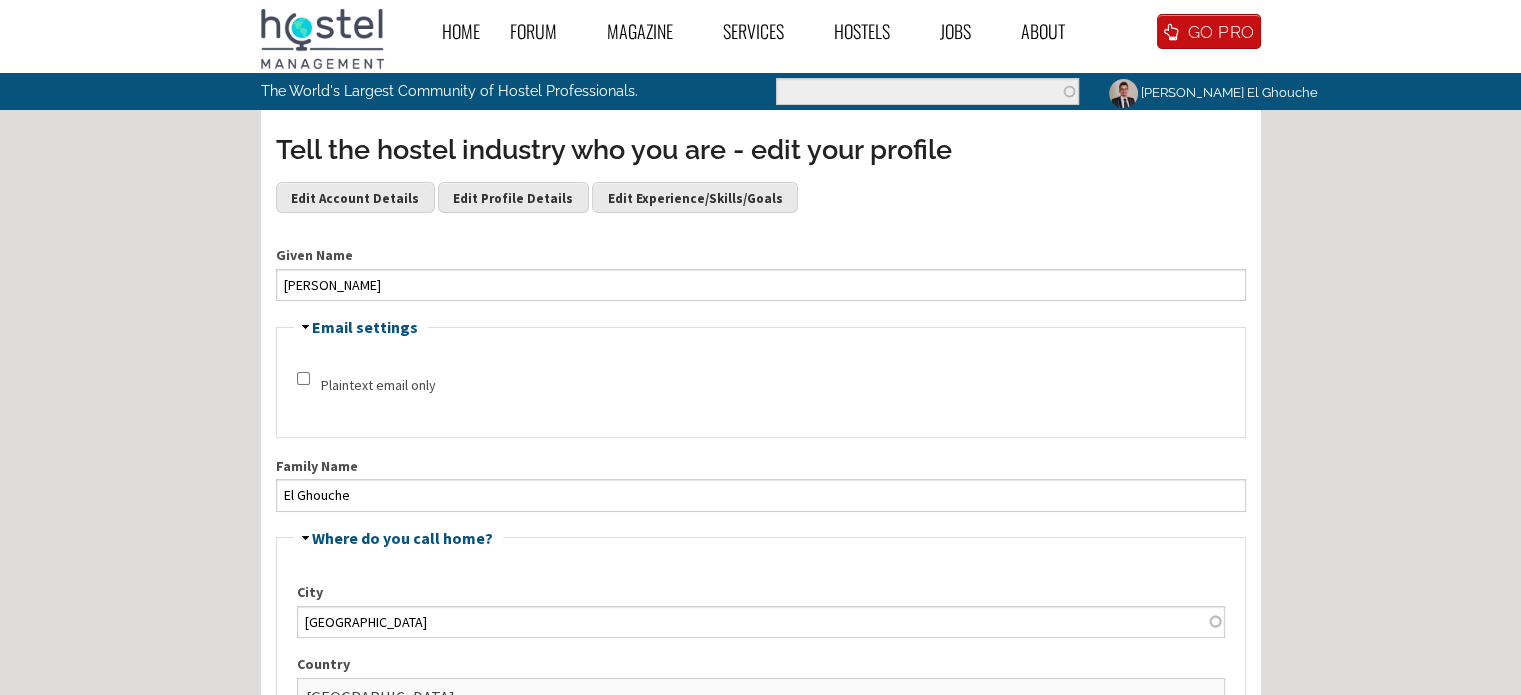 scroll, scrollTop: 0, scrollLeft: 0, axis: both 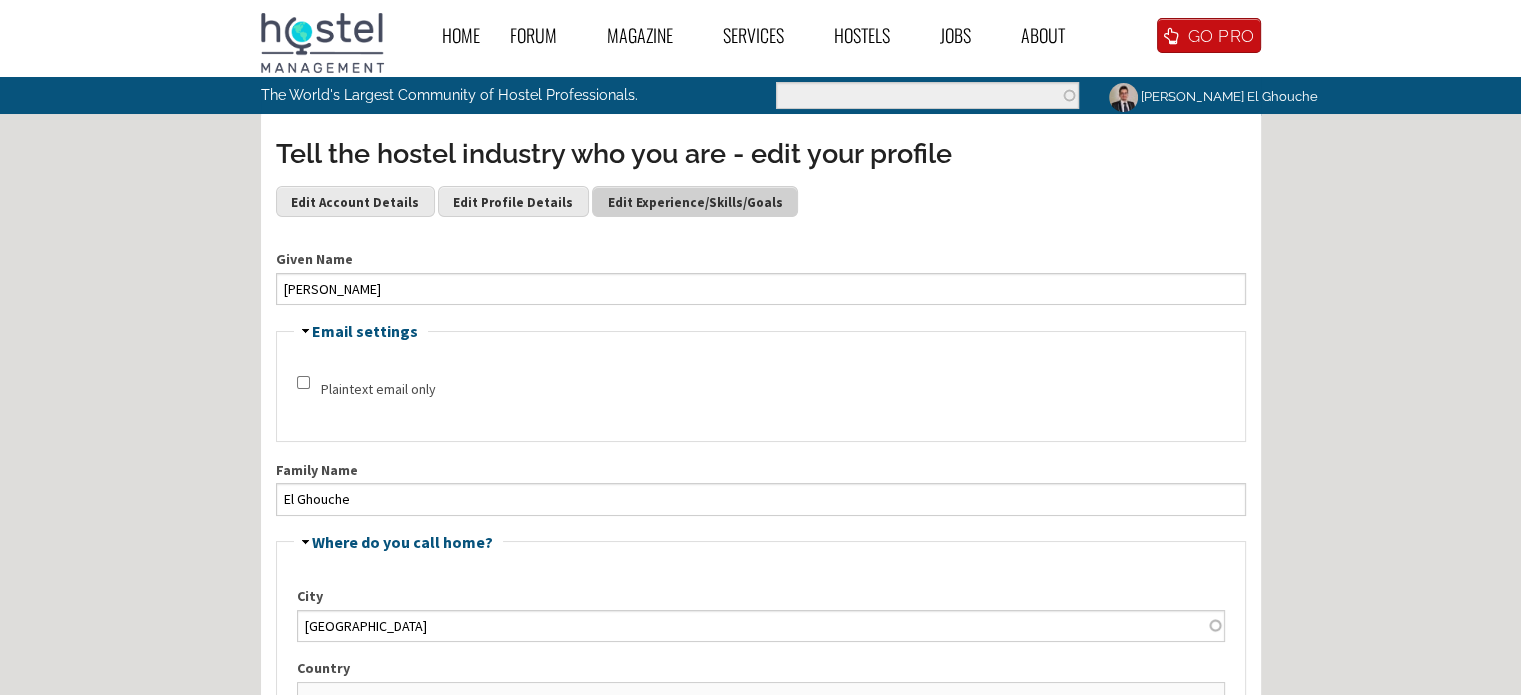 click on "Edit Experience/Skills/Goals" at bounding box center [695, 201] 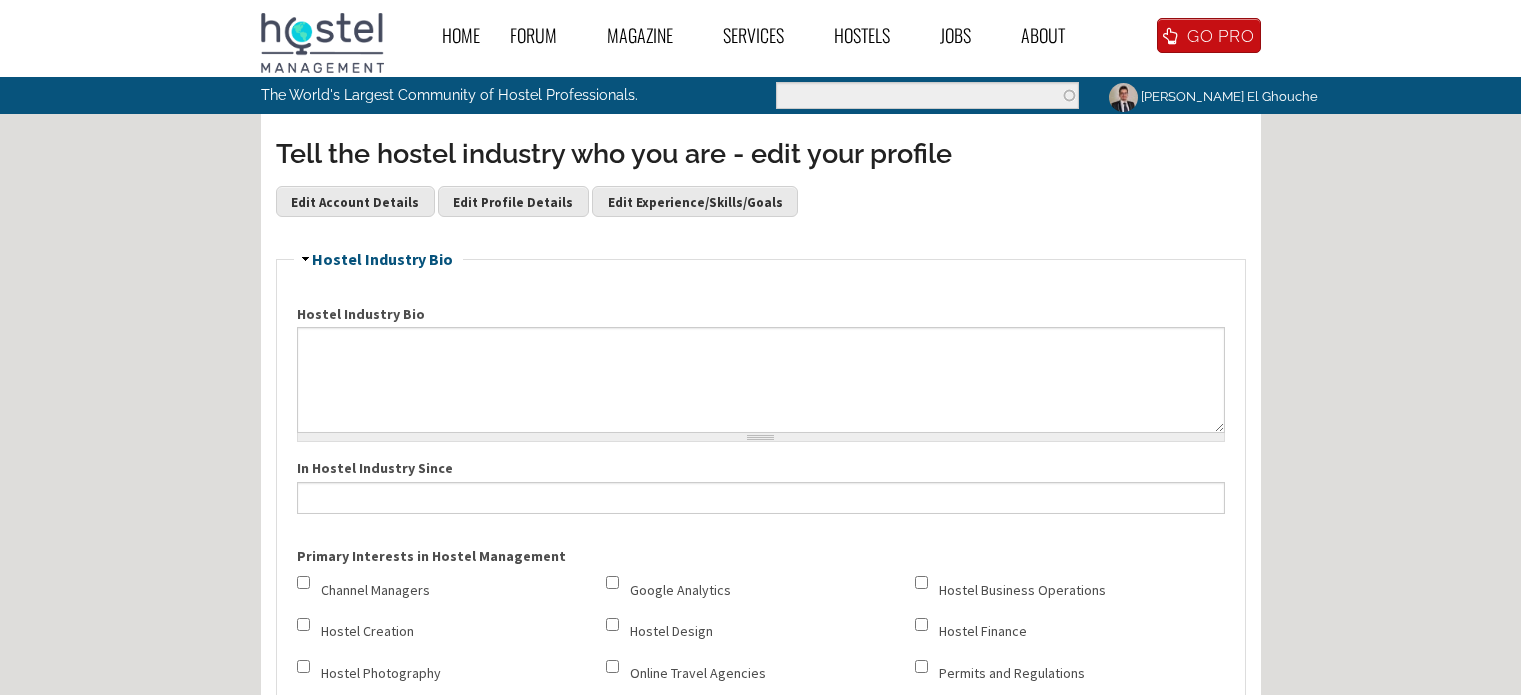 scroll, scrollTop: 0, scrollLeft: 0, axis: both 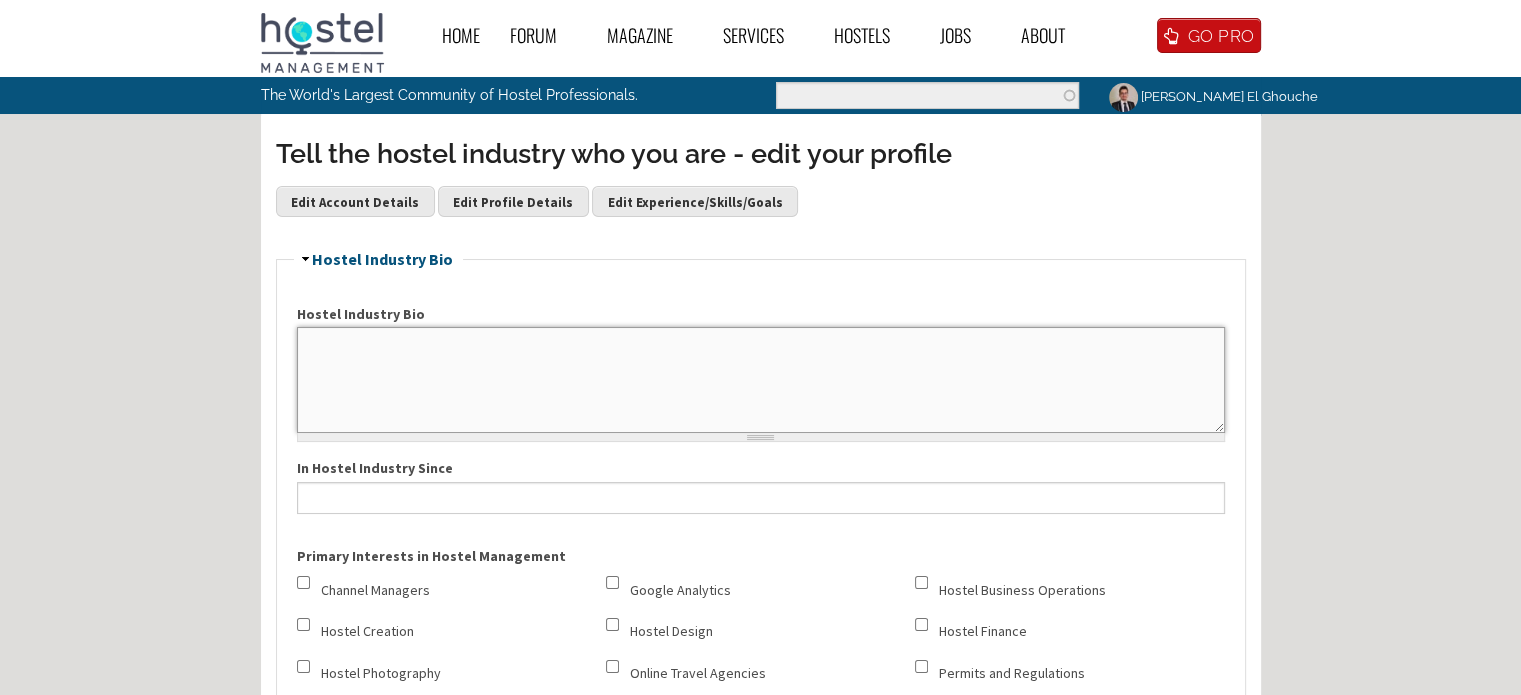 click on "Hostel Industry Bio" at bounding box center [761, 380] 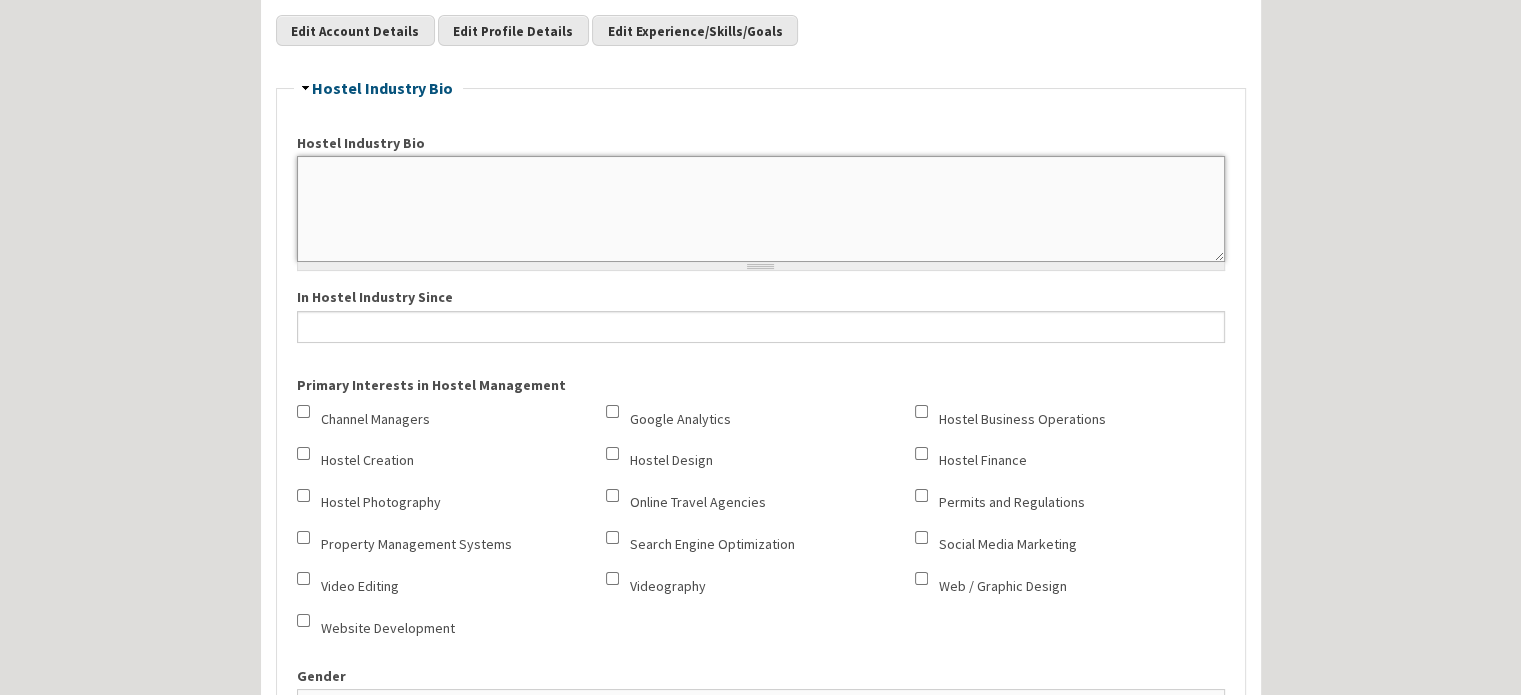 scroll, scrollTop: 200, scrollLeft: 0, axis: vertical 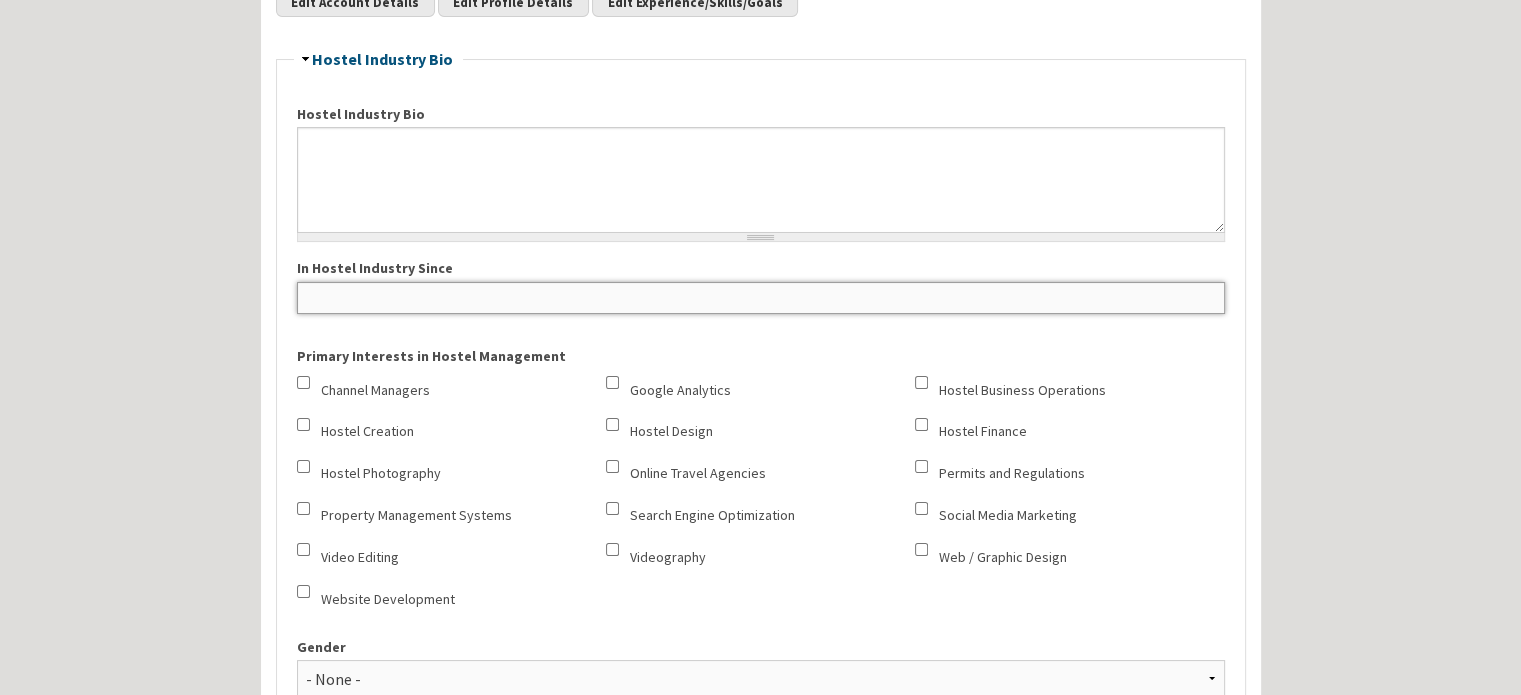 click on "In Hostel Industry Since" at bounding box center (761, 298) 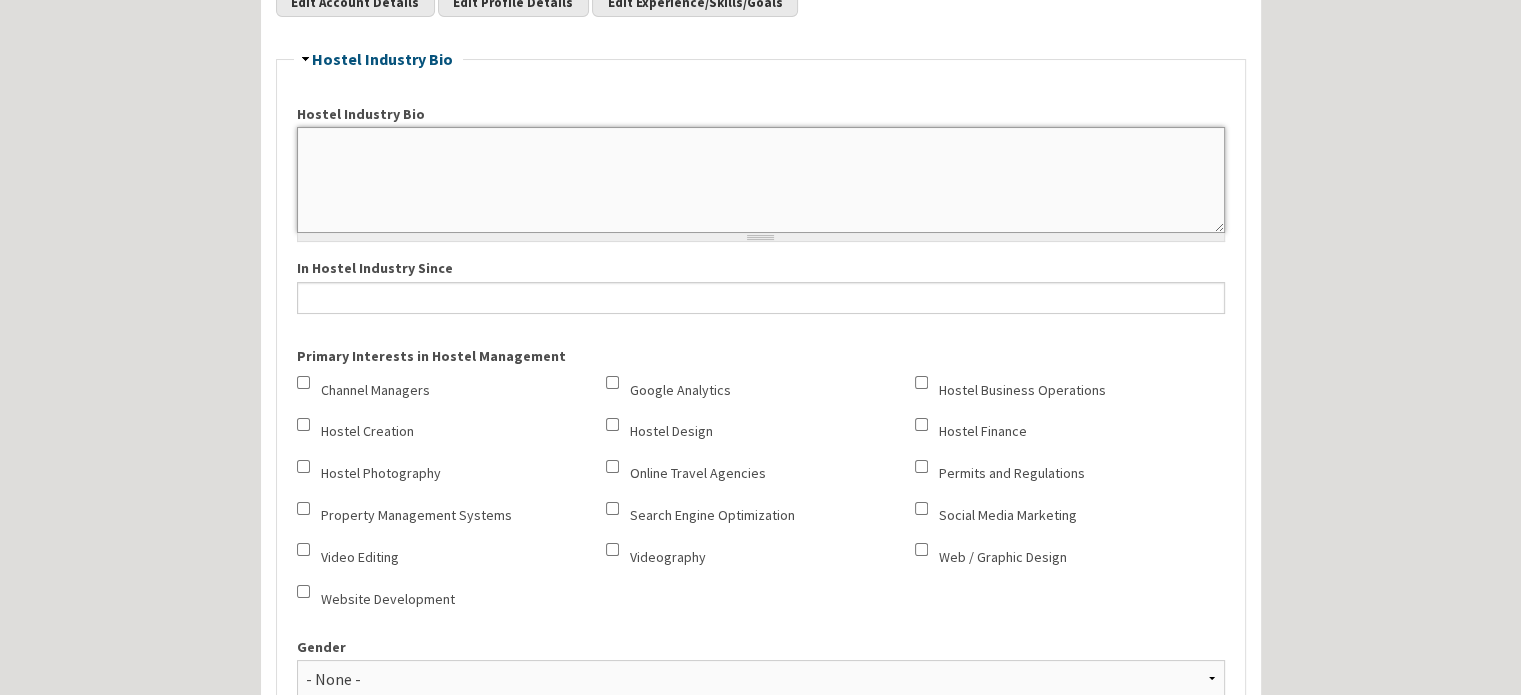 click on "Hostel Industry Bio" at bounding box center [761, 180] 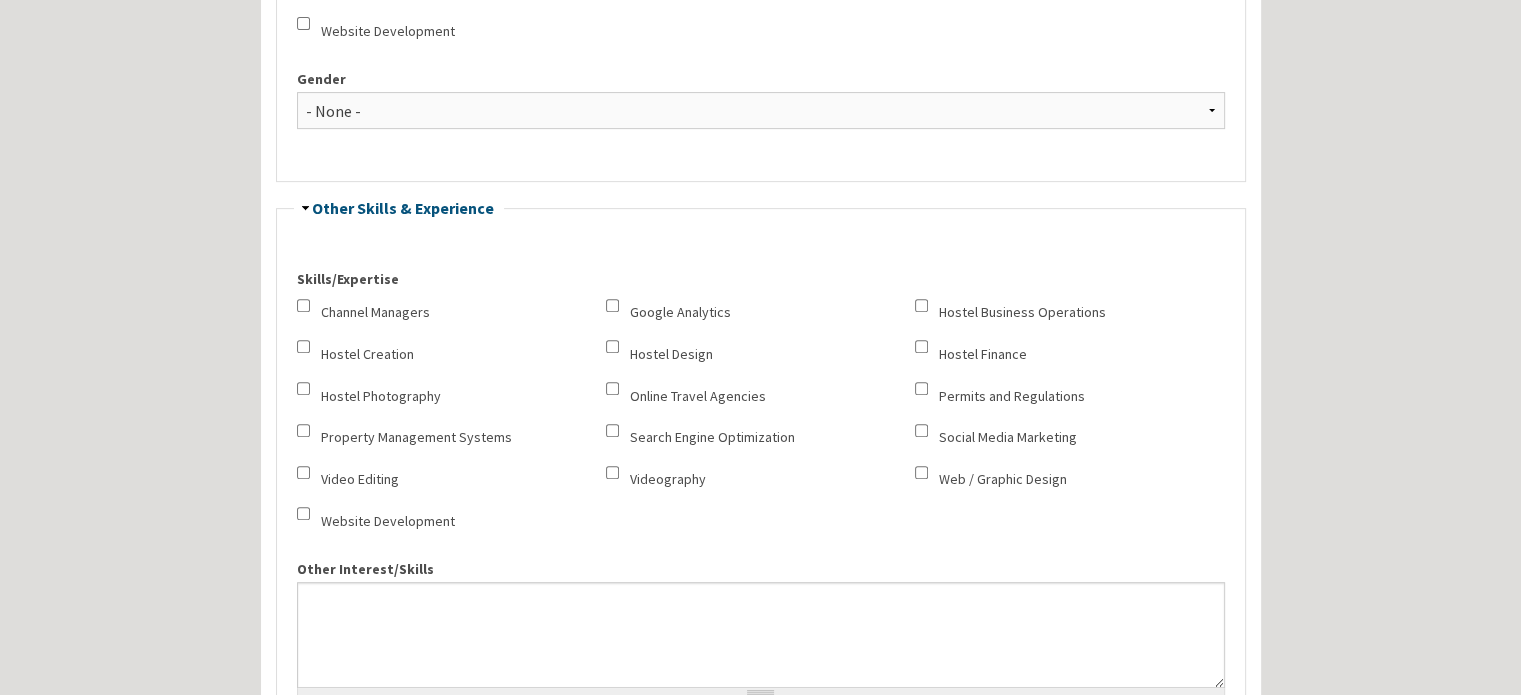 scroll, scrollTop: 900, scrollLeft: 0, axis: vertical 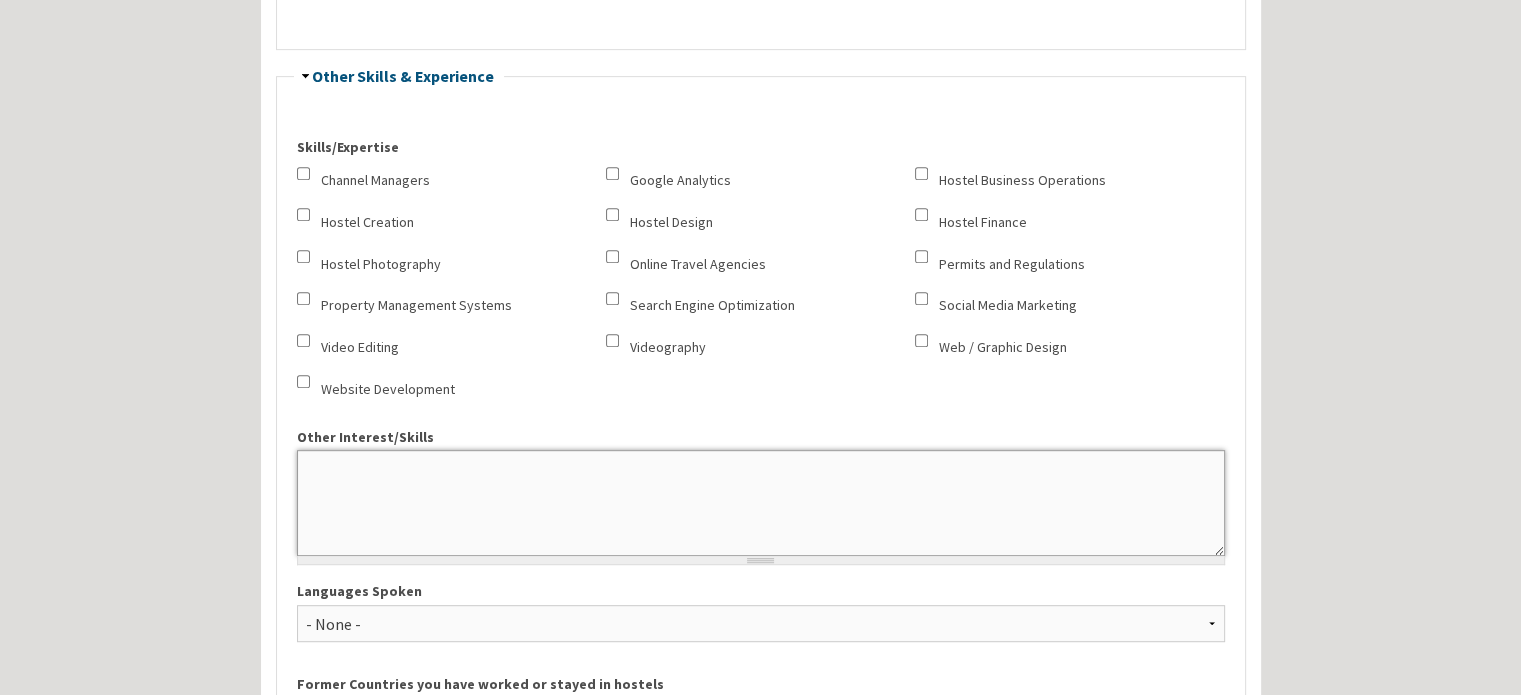 click on "Other Interest/Skills" at bounding box center (761, 503) 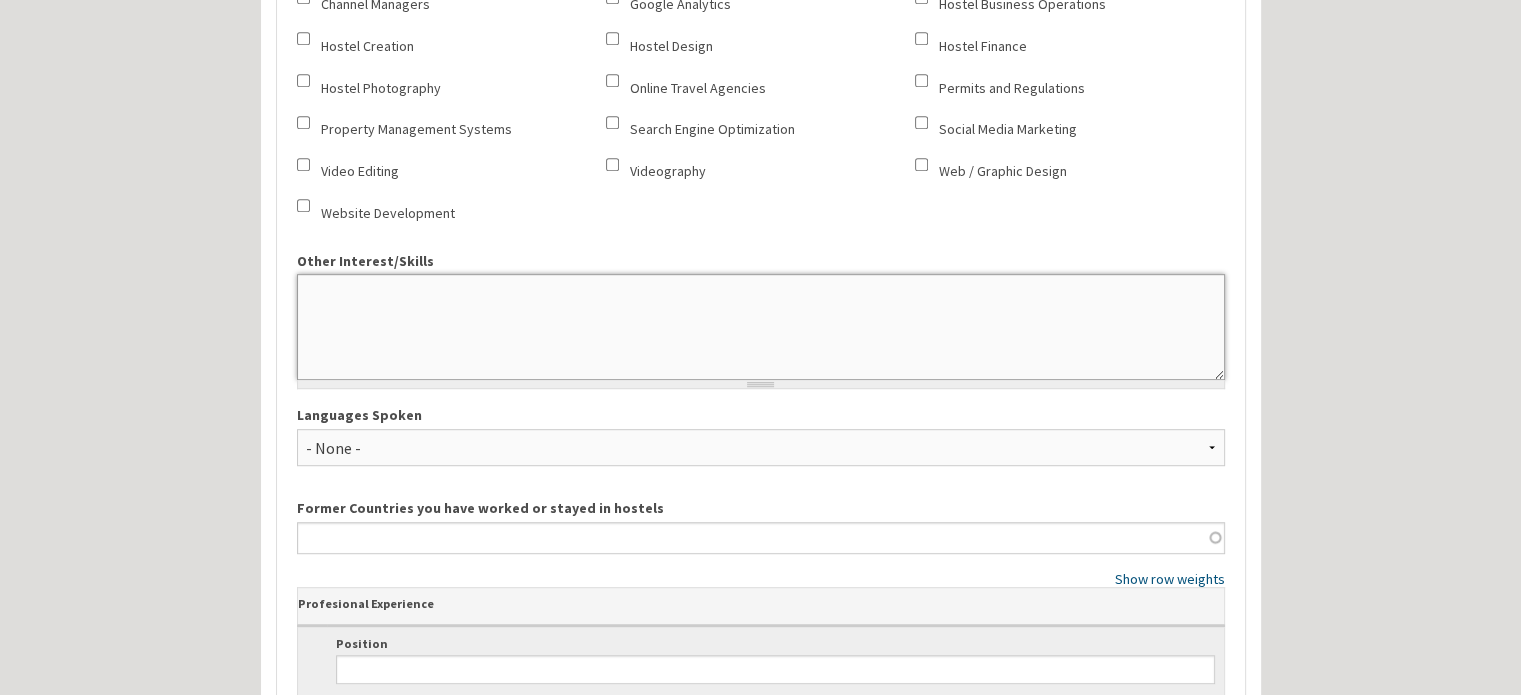scroll, scrollTop: 1100, scrollLeft: 0, axis: vertical 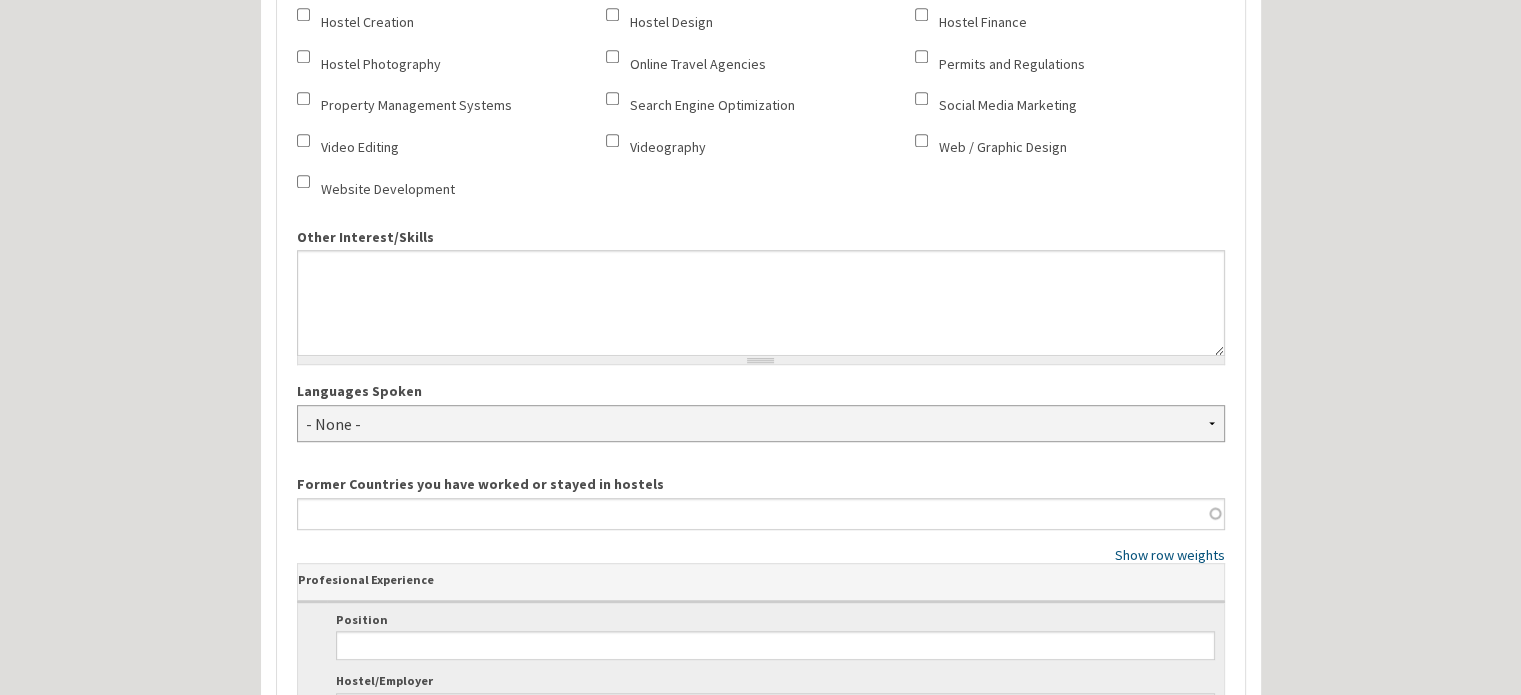 click on "- None -" at bounding box center [761, 423] 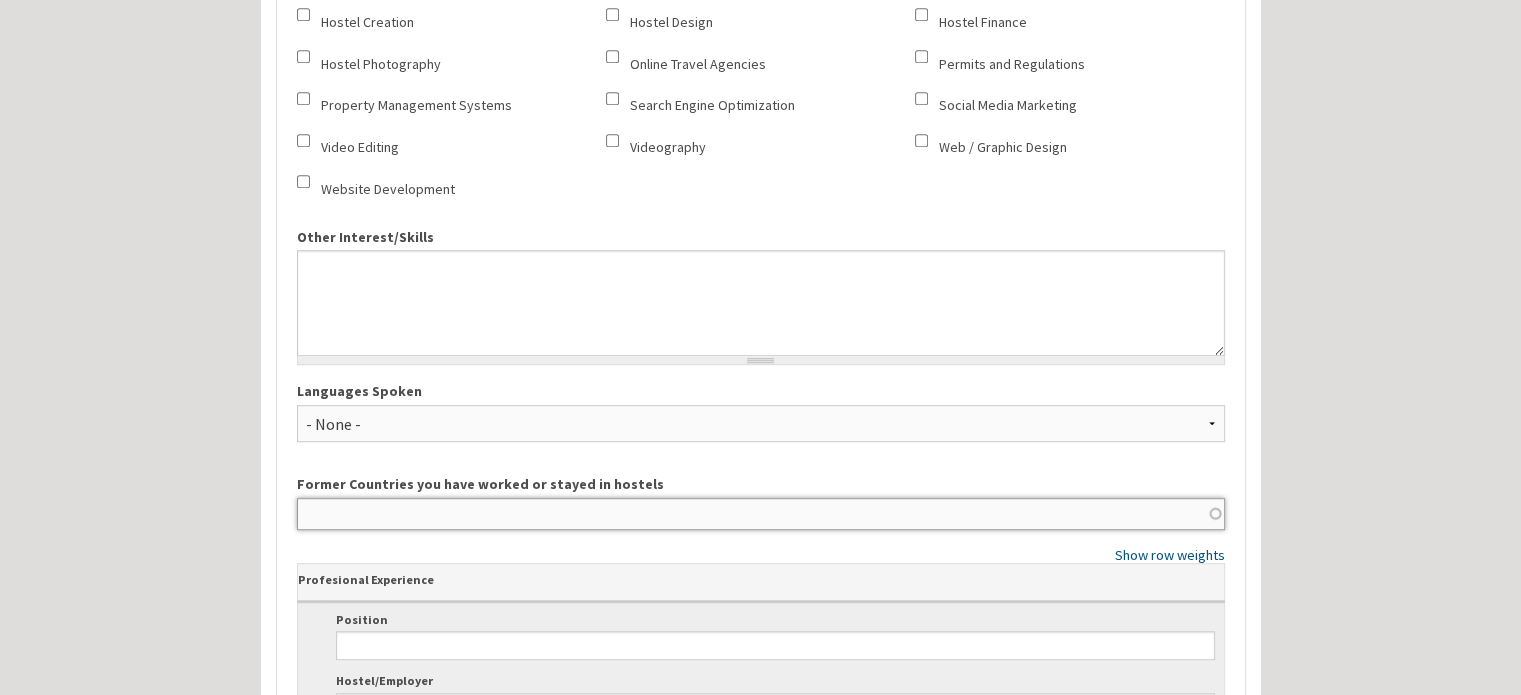 click on "Former Countries you have worked or stayed in hostels" at bounding box center (761, 514) 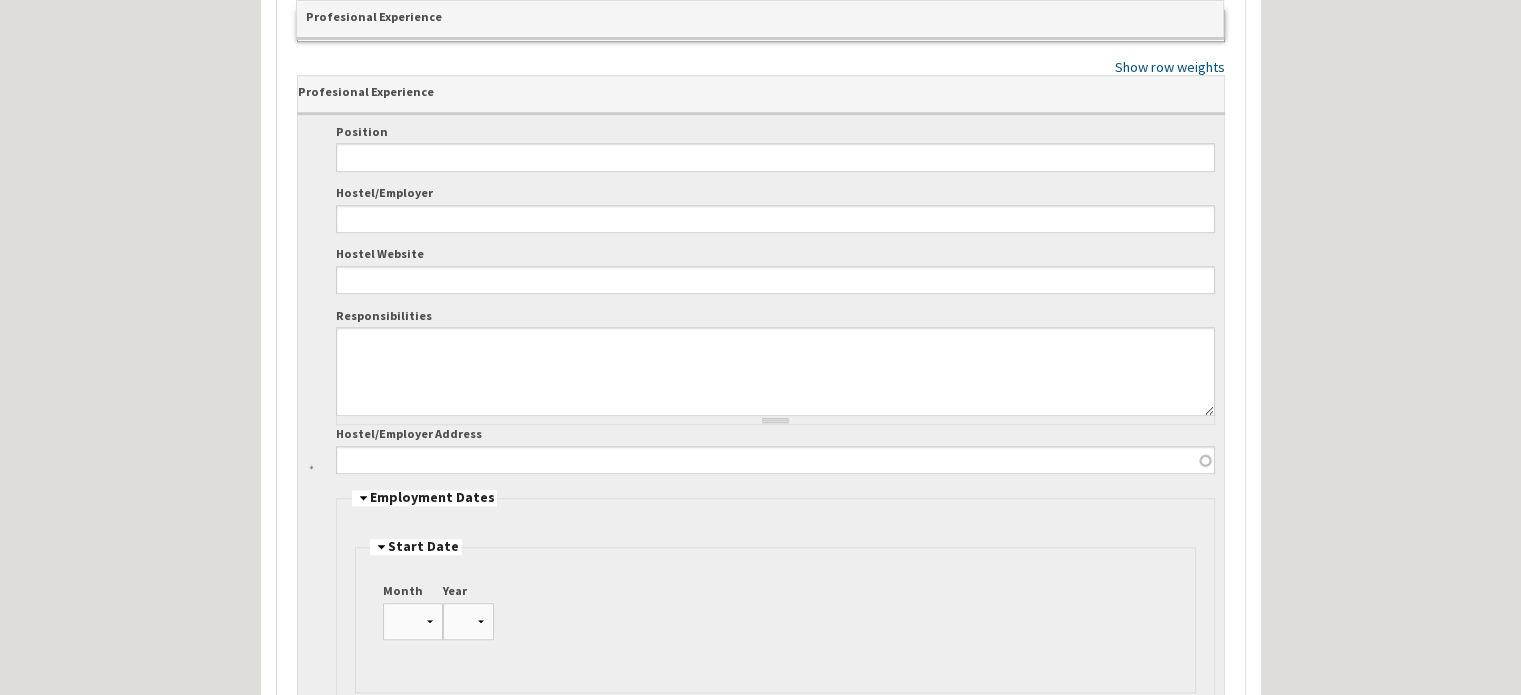 scroll, scrollTop: 1527, scrollLeft: 0, axis: vertical 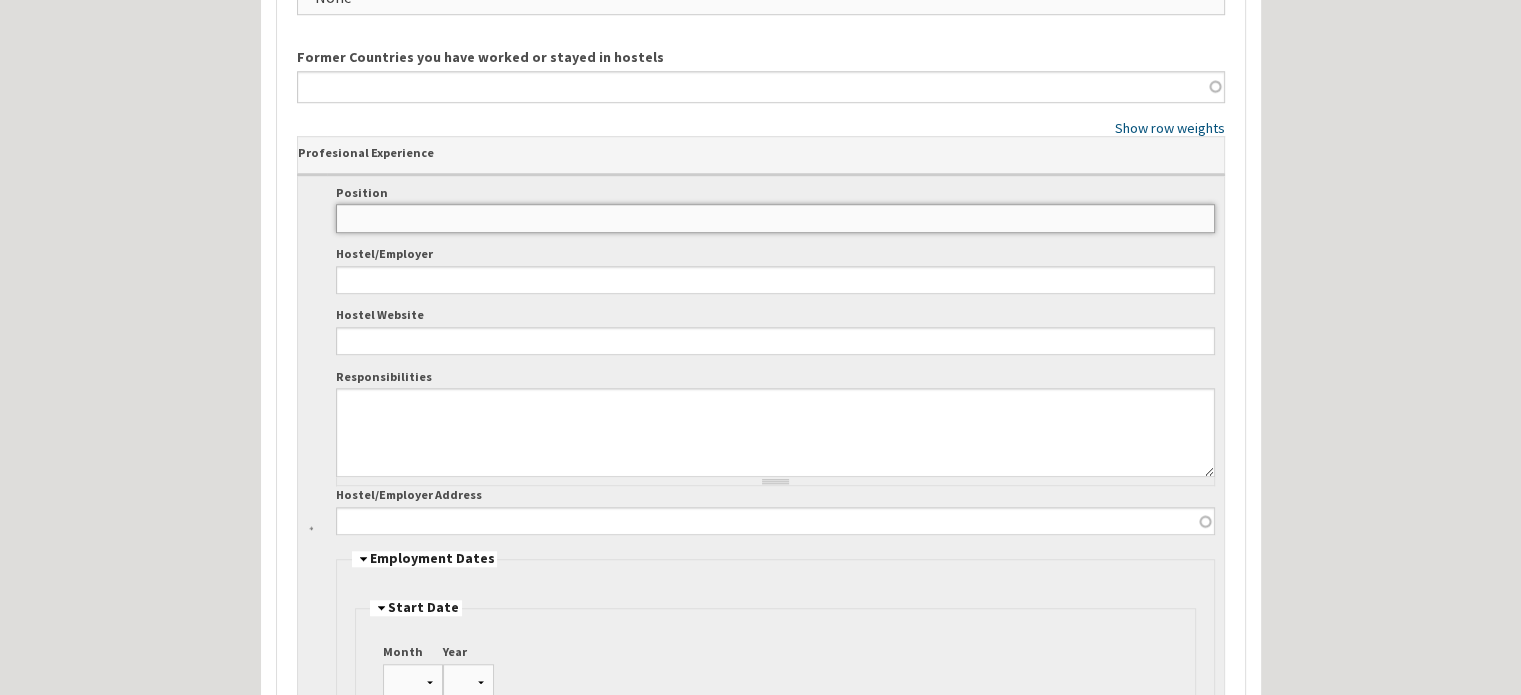 click on "Position" at bounding box center [775, 218] 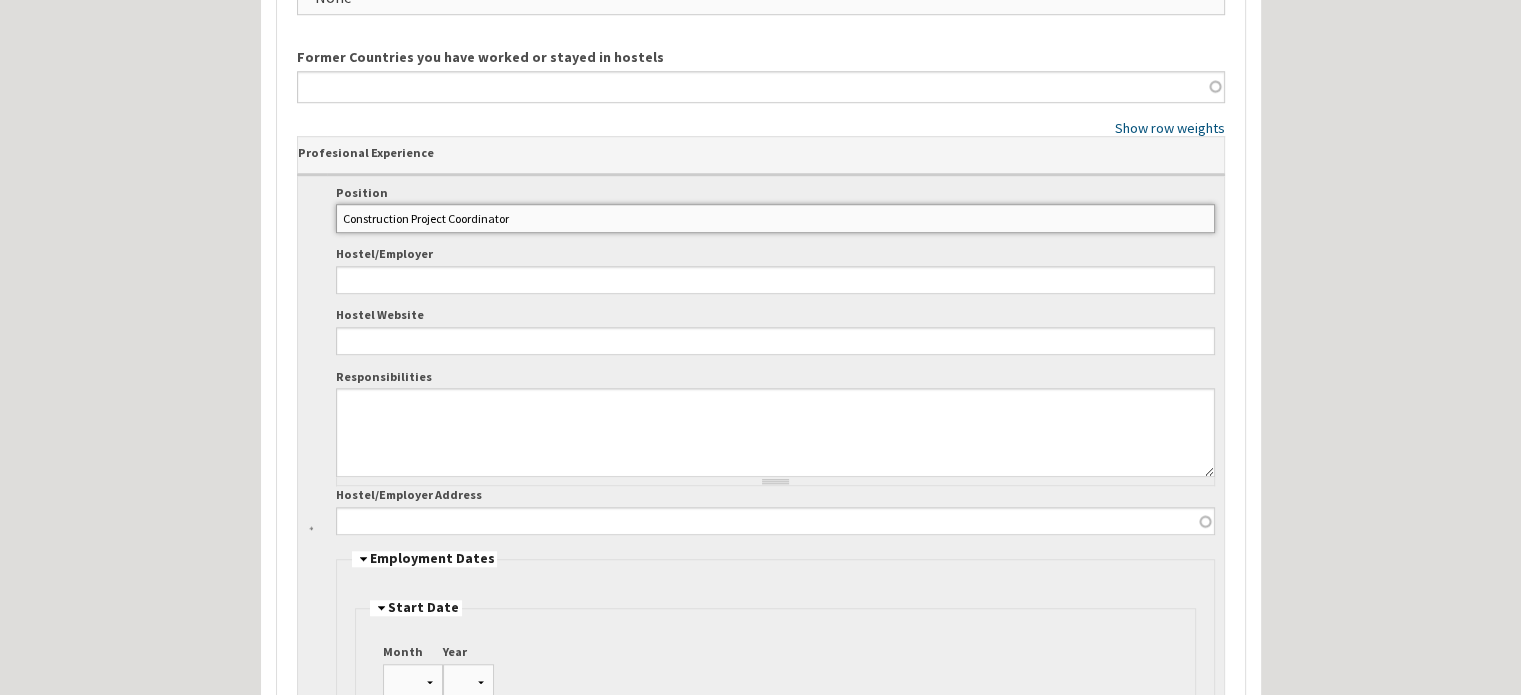 type on "Construction Project Coordinator" 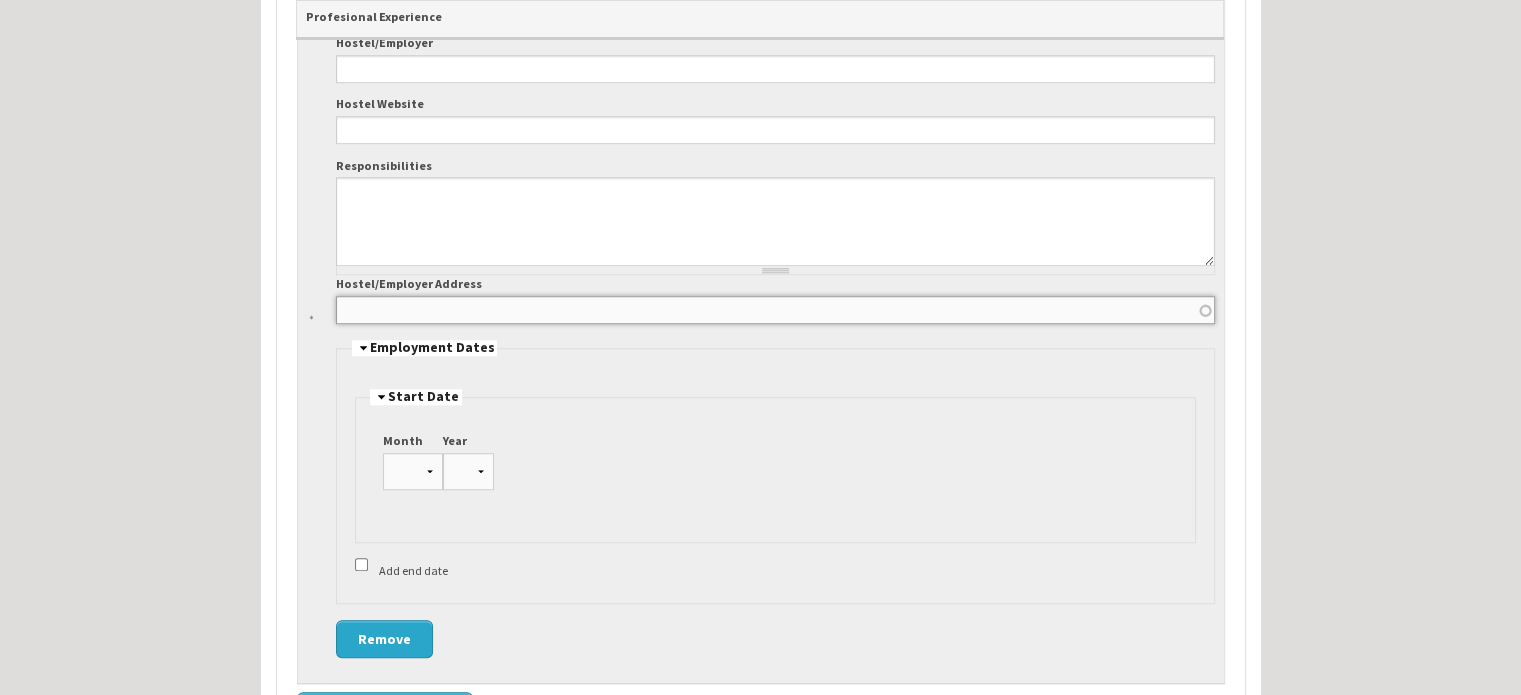 scroll, scrollTop: 1927, scrollLeft: 0, axis: vertical 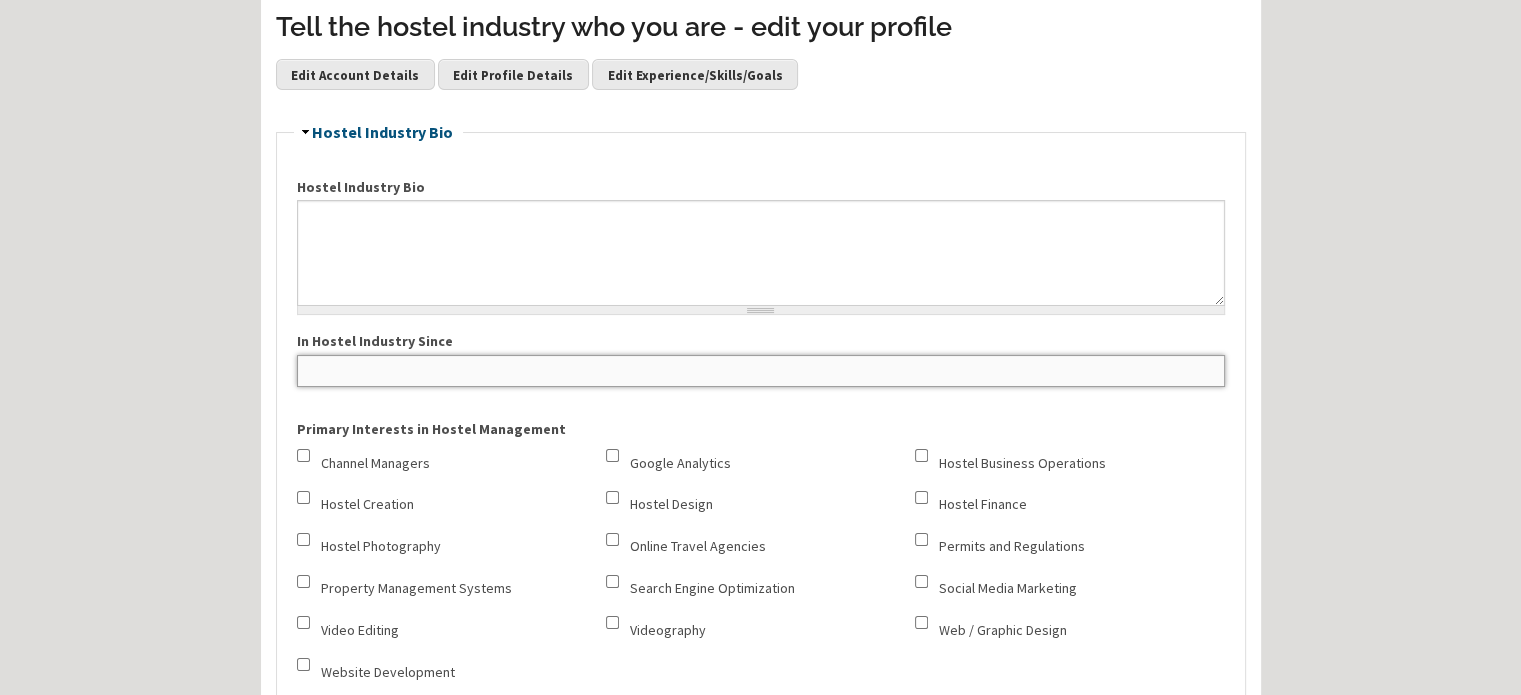 click on "In Hostel Industry Since" at bounding box center (761, 371) 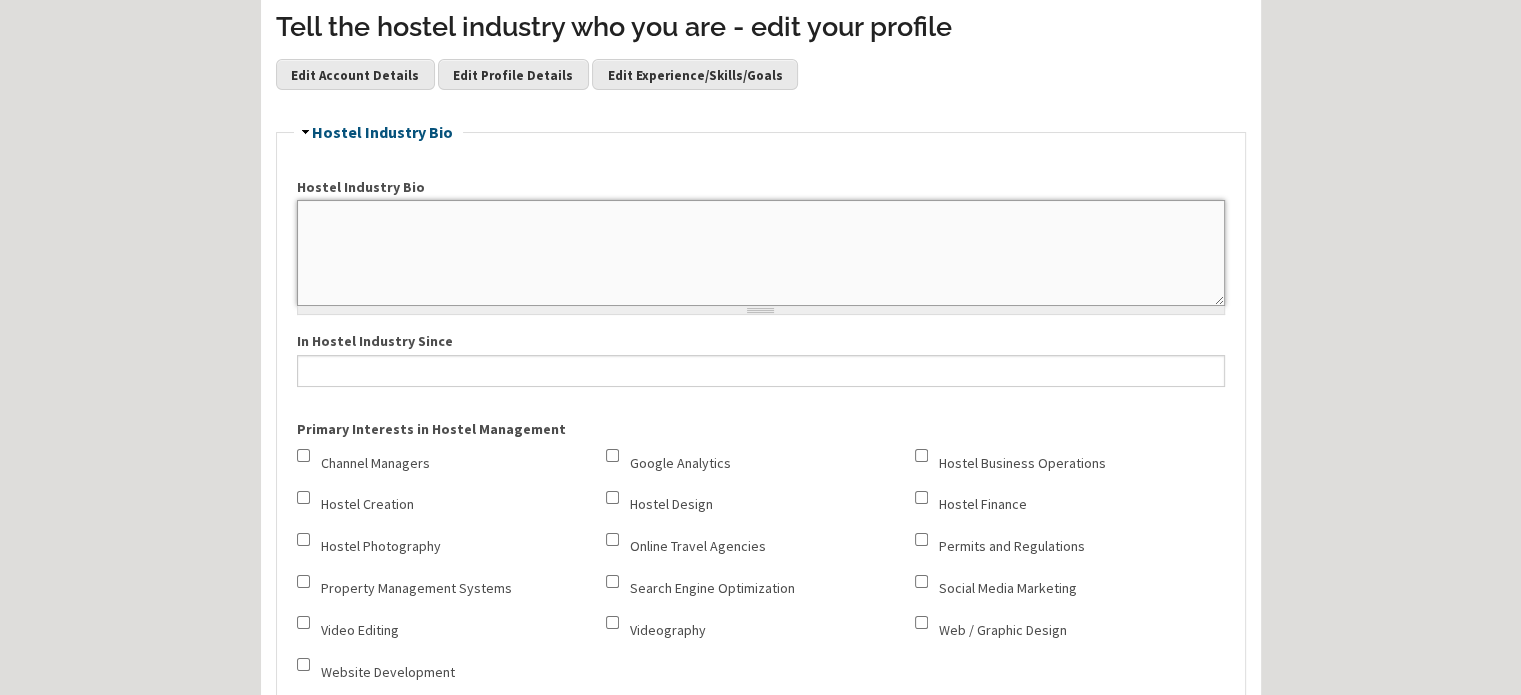click on "Hostel Industry Bio" at bounding box center (761, 253) 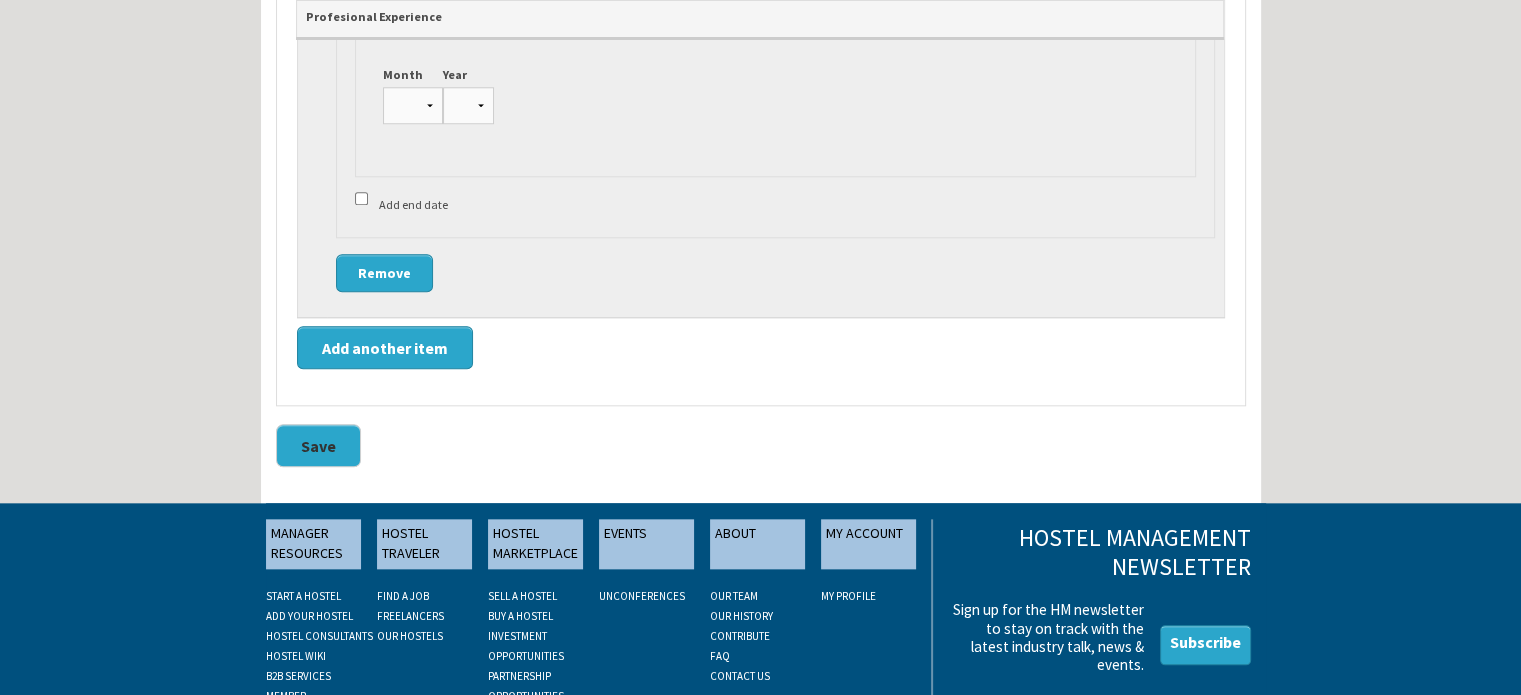 scroll, scrollTop: 2127, scrollLeft: 0, axis: vertical 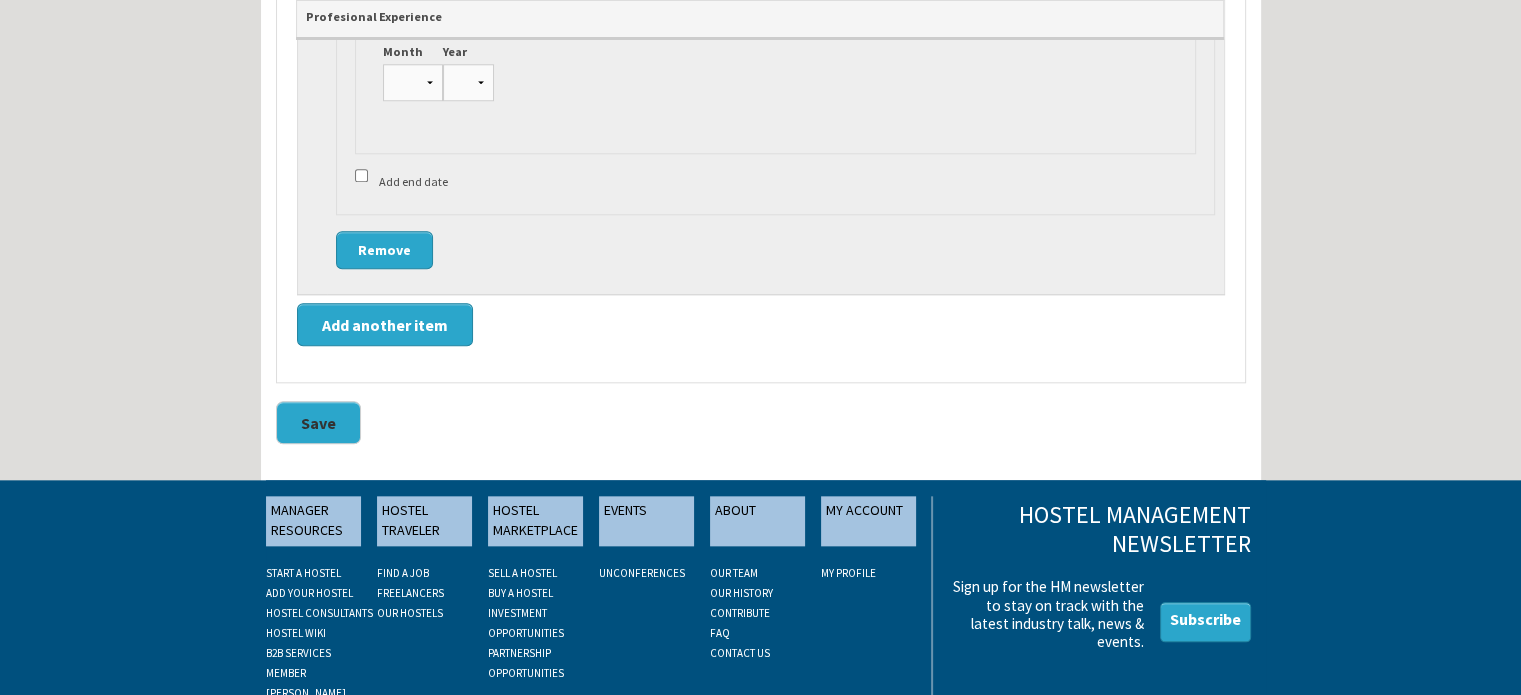 click on "Save" at bounding box center (318, 422) 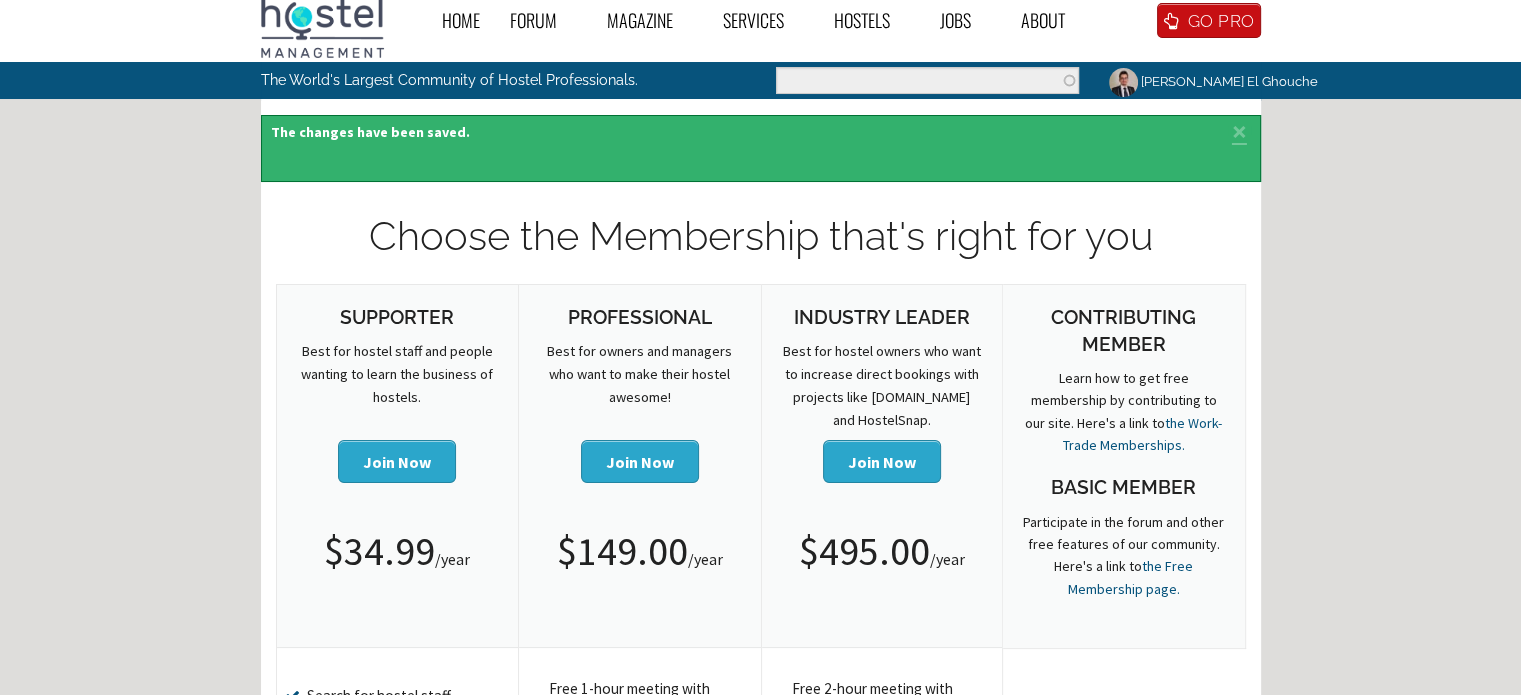 scroll, scrollTop: 0, scrollLeft: 0, axis: both 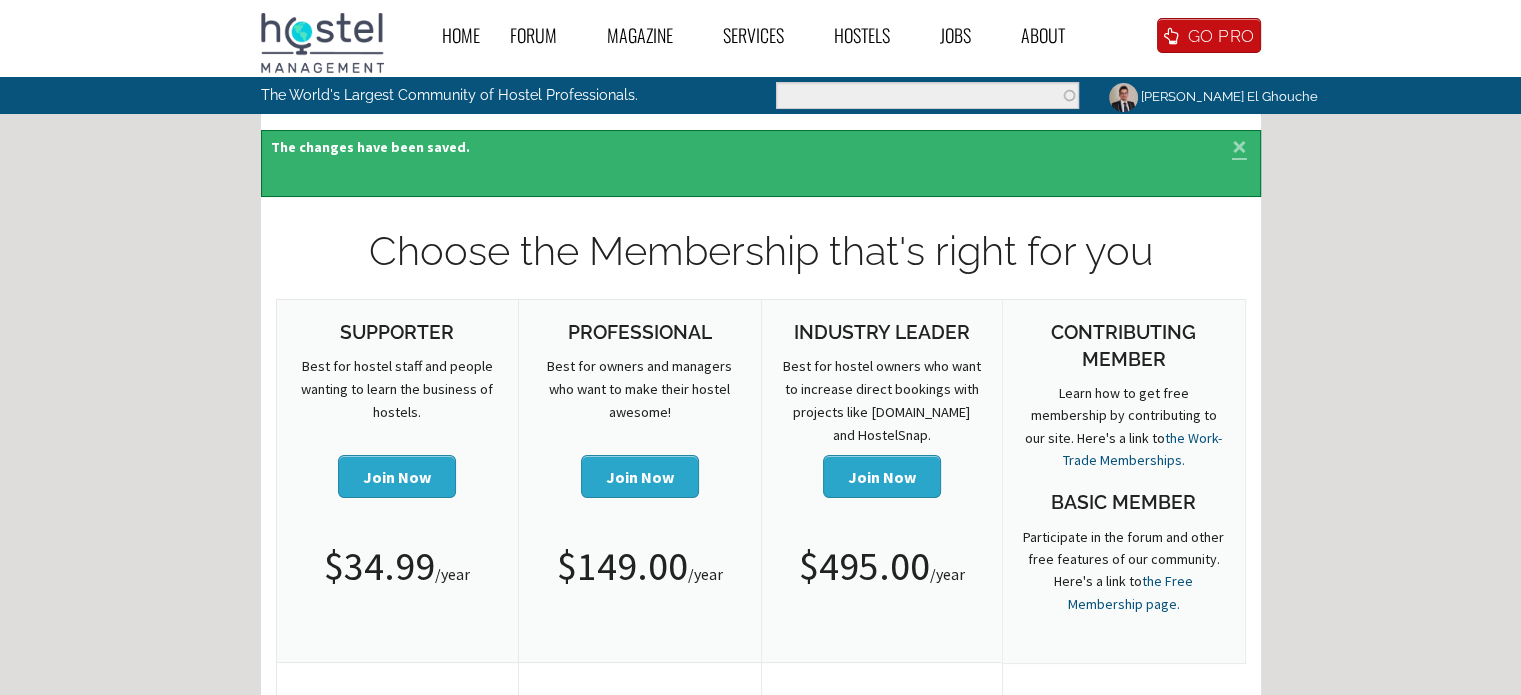 click on "×" at bounding box center [1239, 145] 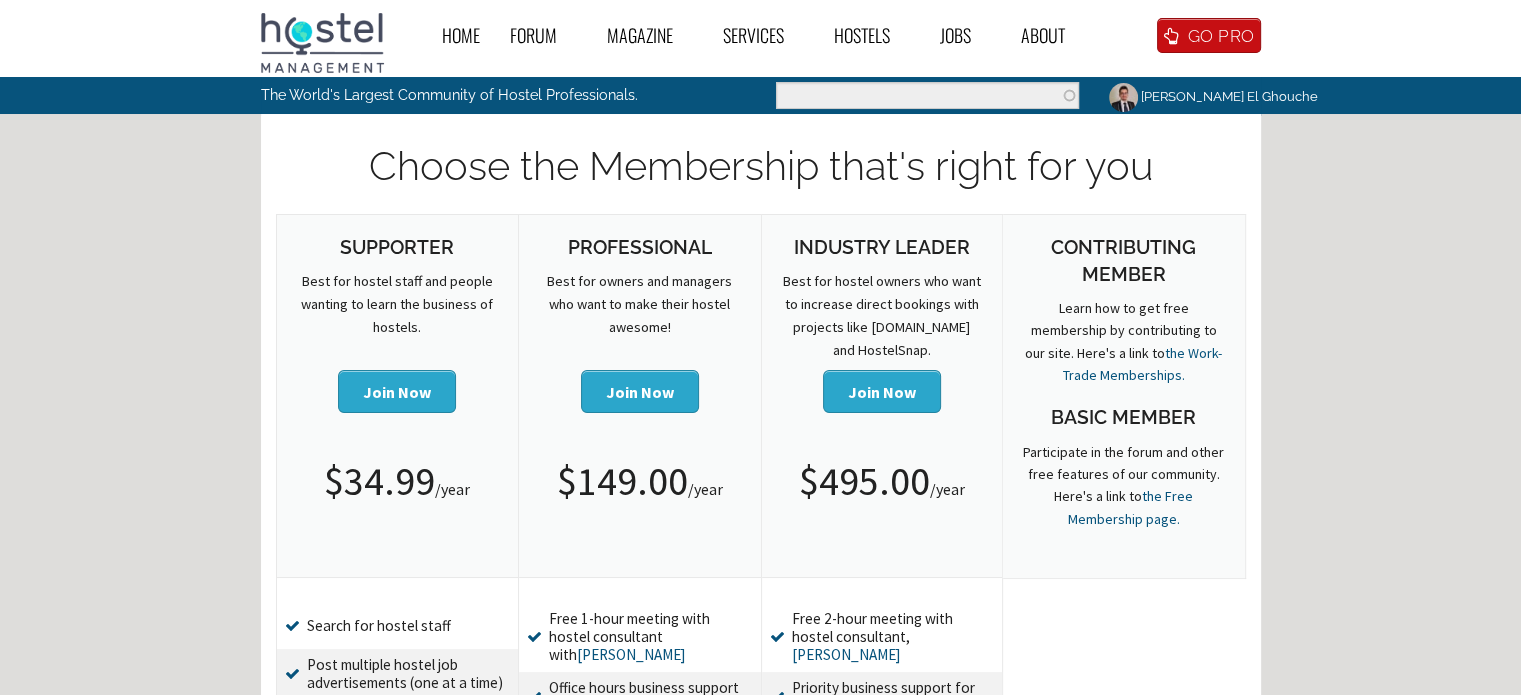 click on "Learn how to get free membership by contributing to our site. Here's a link to  the Work-Trade Memberships." at bounding box center [1124, 342] 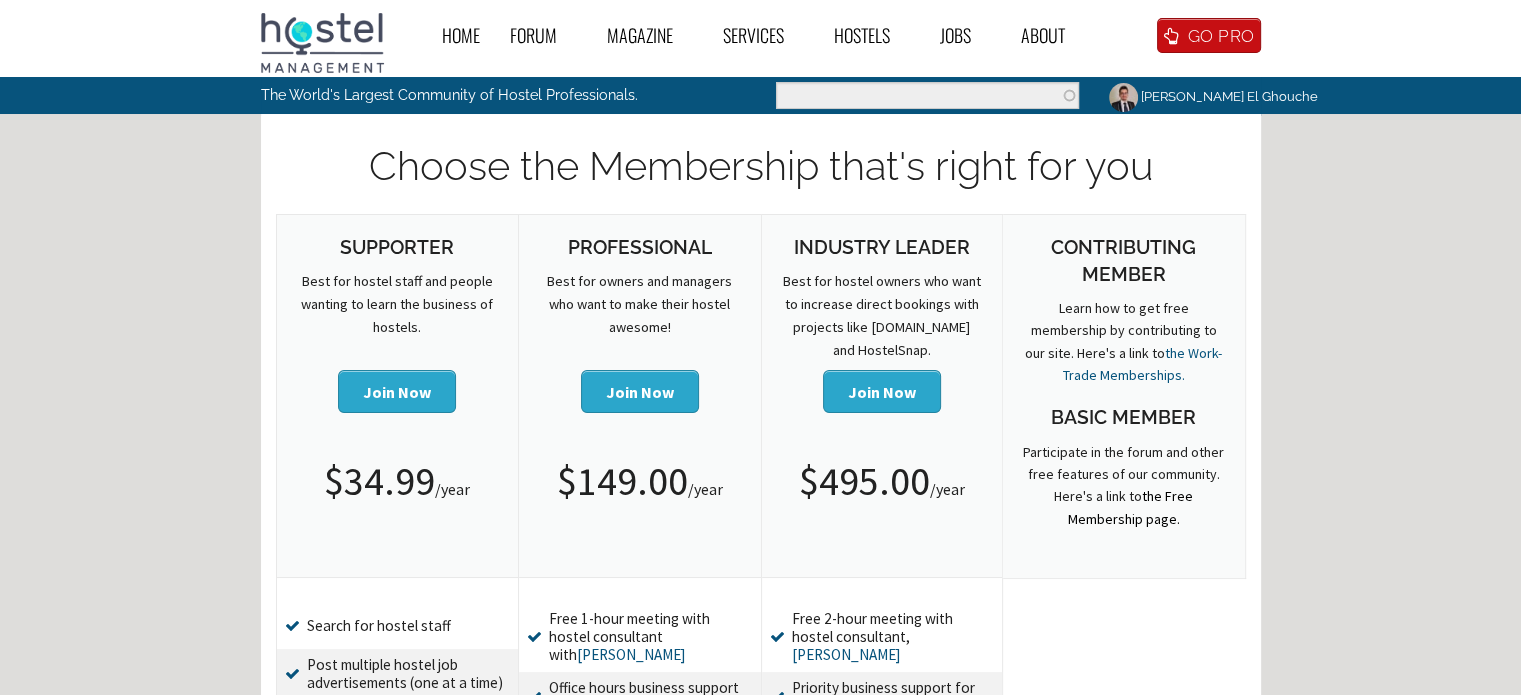 click on "the Free Membership page." at bounding box center (1131, 507) 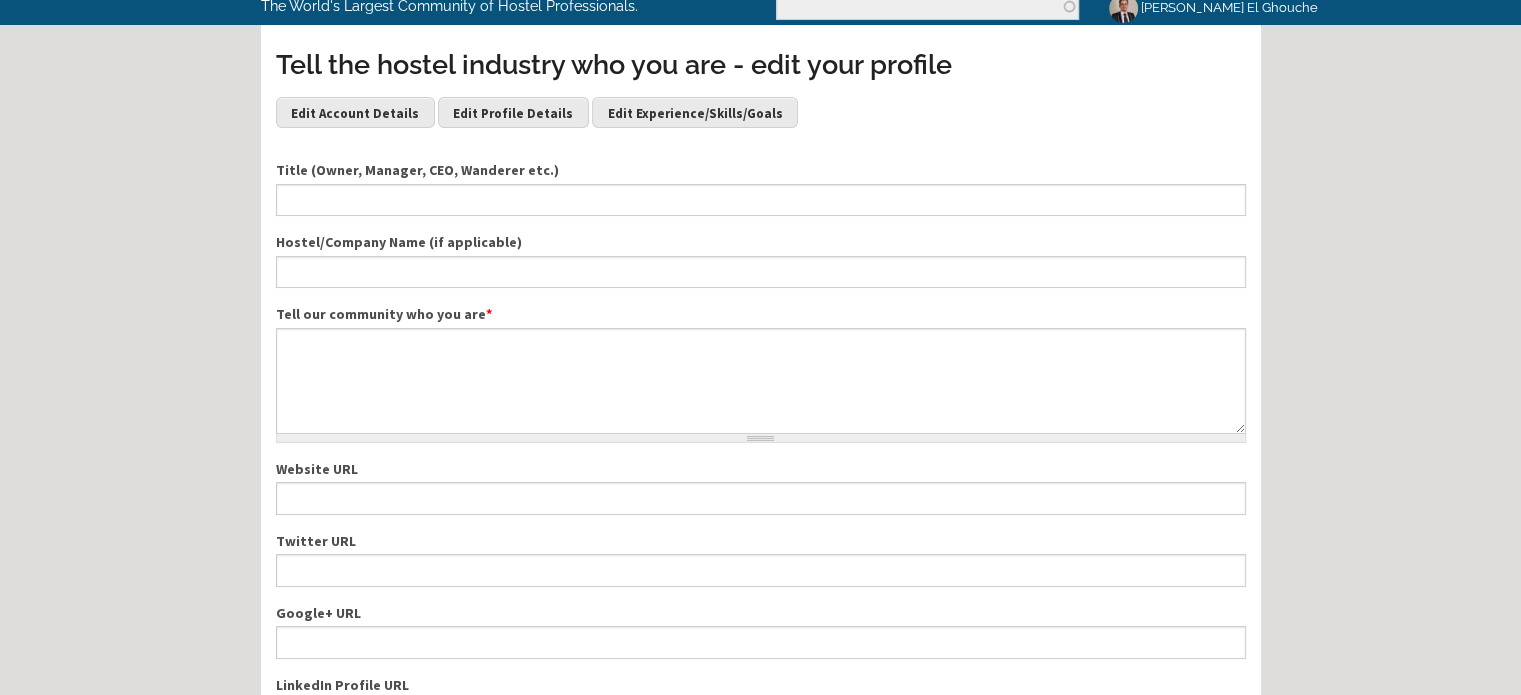 scroll, scrollTop: 100, scrollLeft: 0, axis: vertical 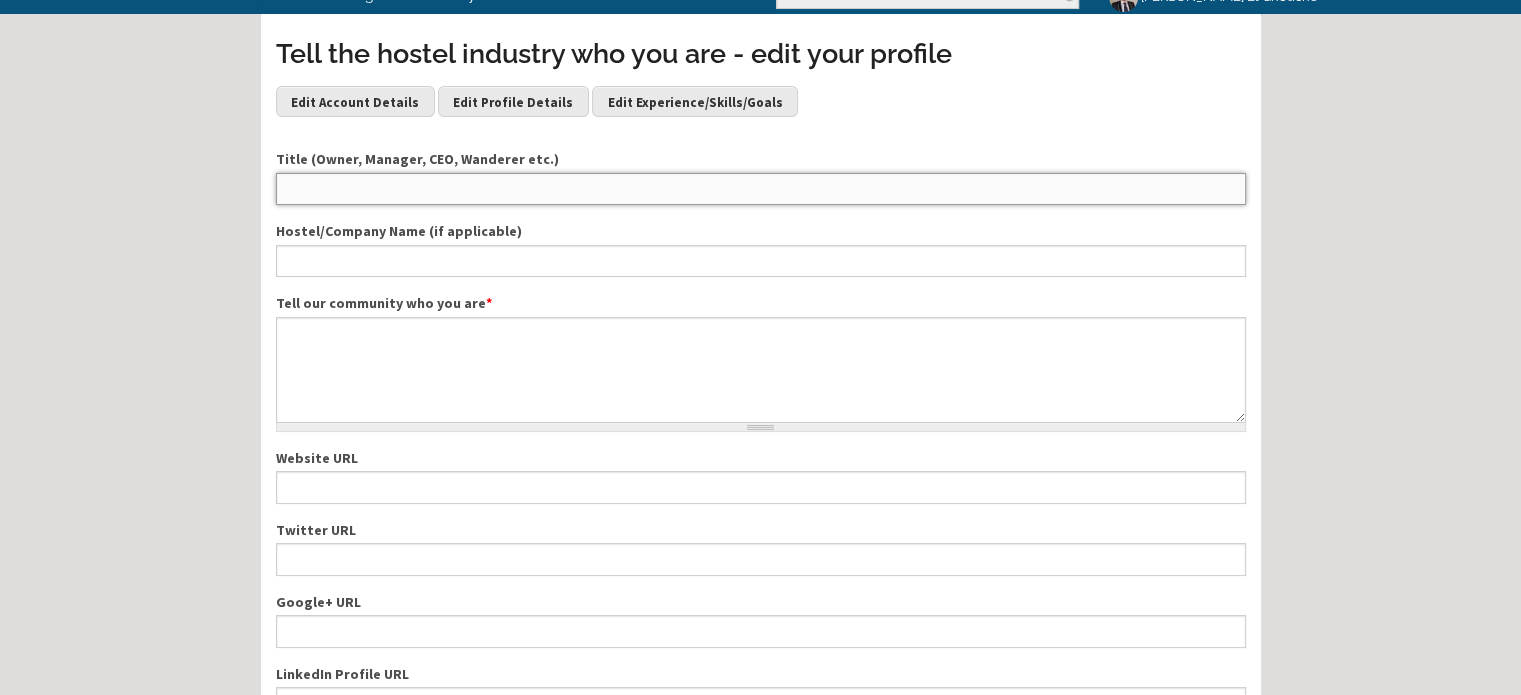 click on "Title (Owner, Manager, CEO, Wanderer etc.)" at bounding box center (761, 189) 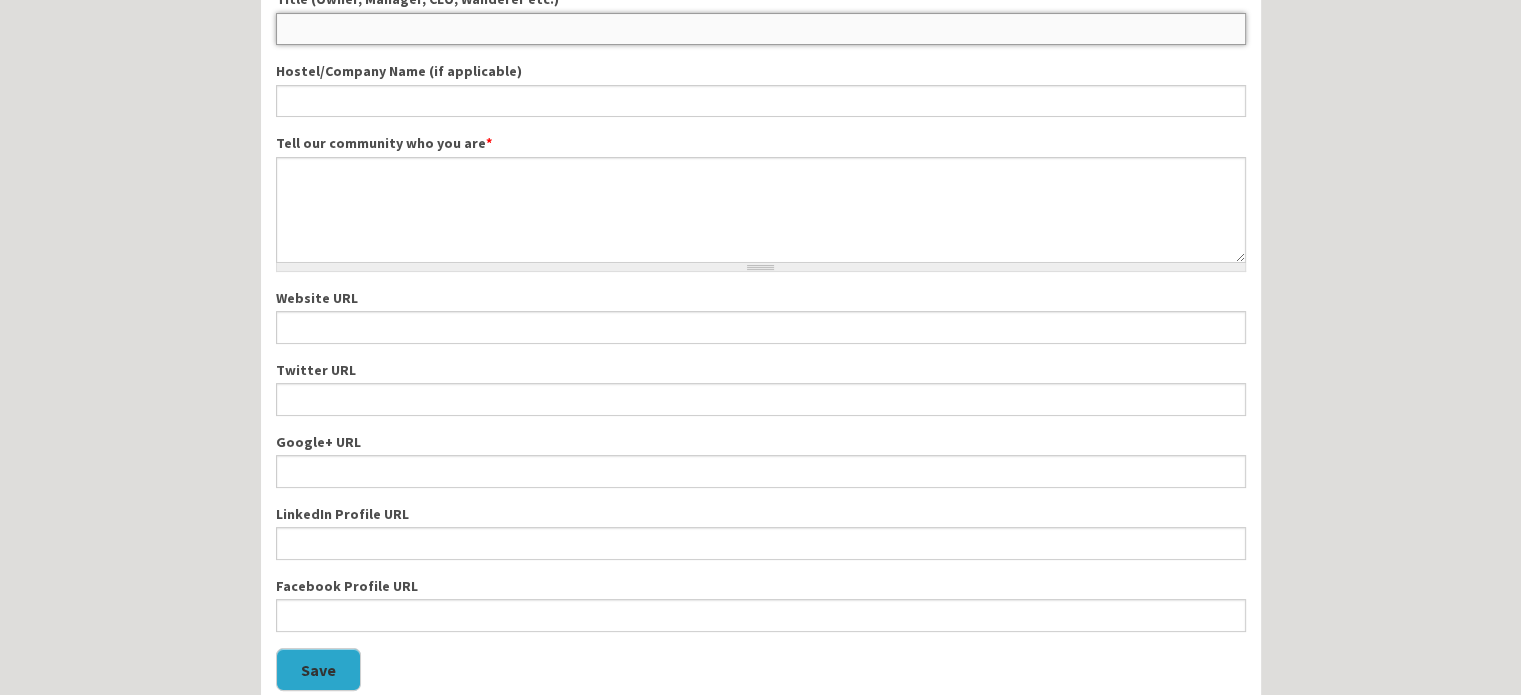 scroll, scrollTop: 300, scrollLeft: 0, axis: vertical 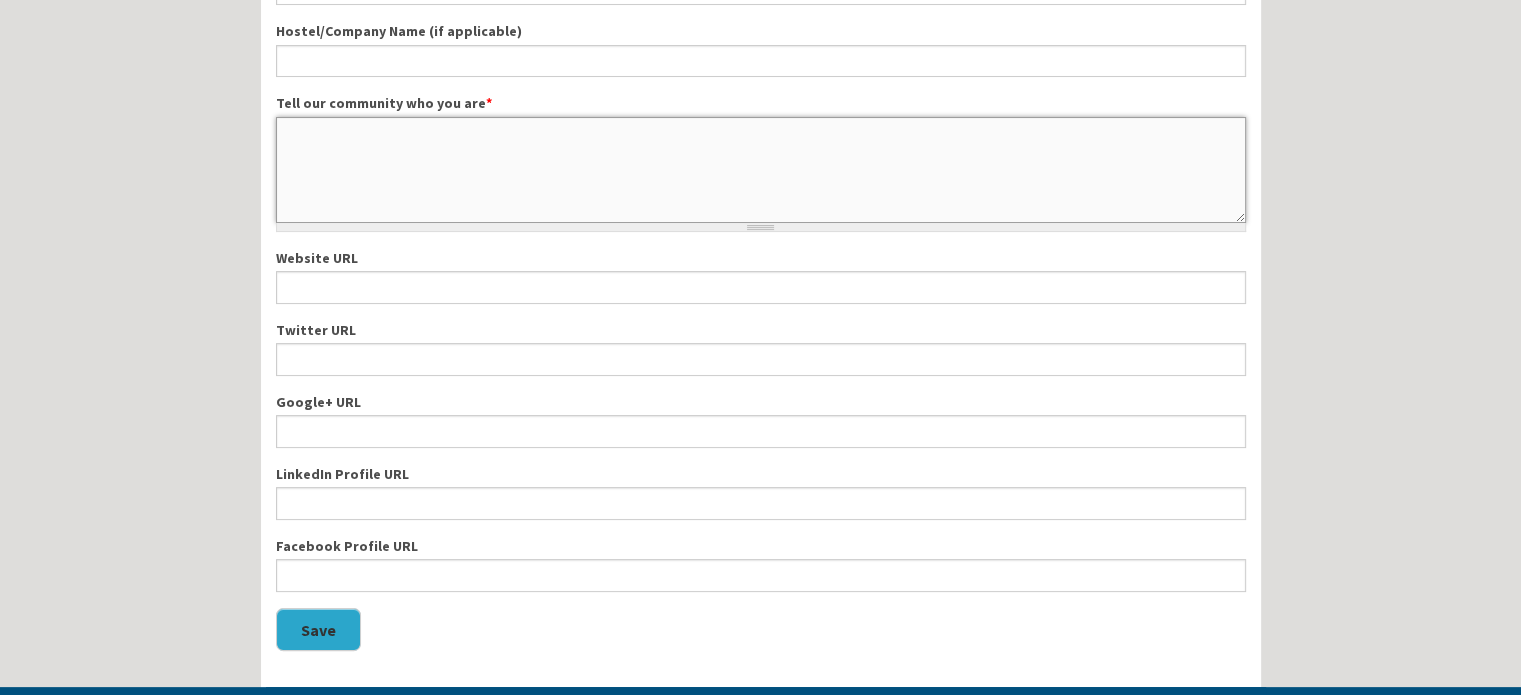 click on "Tell our community who you are  *" at bounding box center [761, 170] 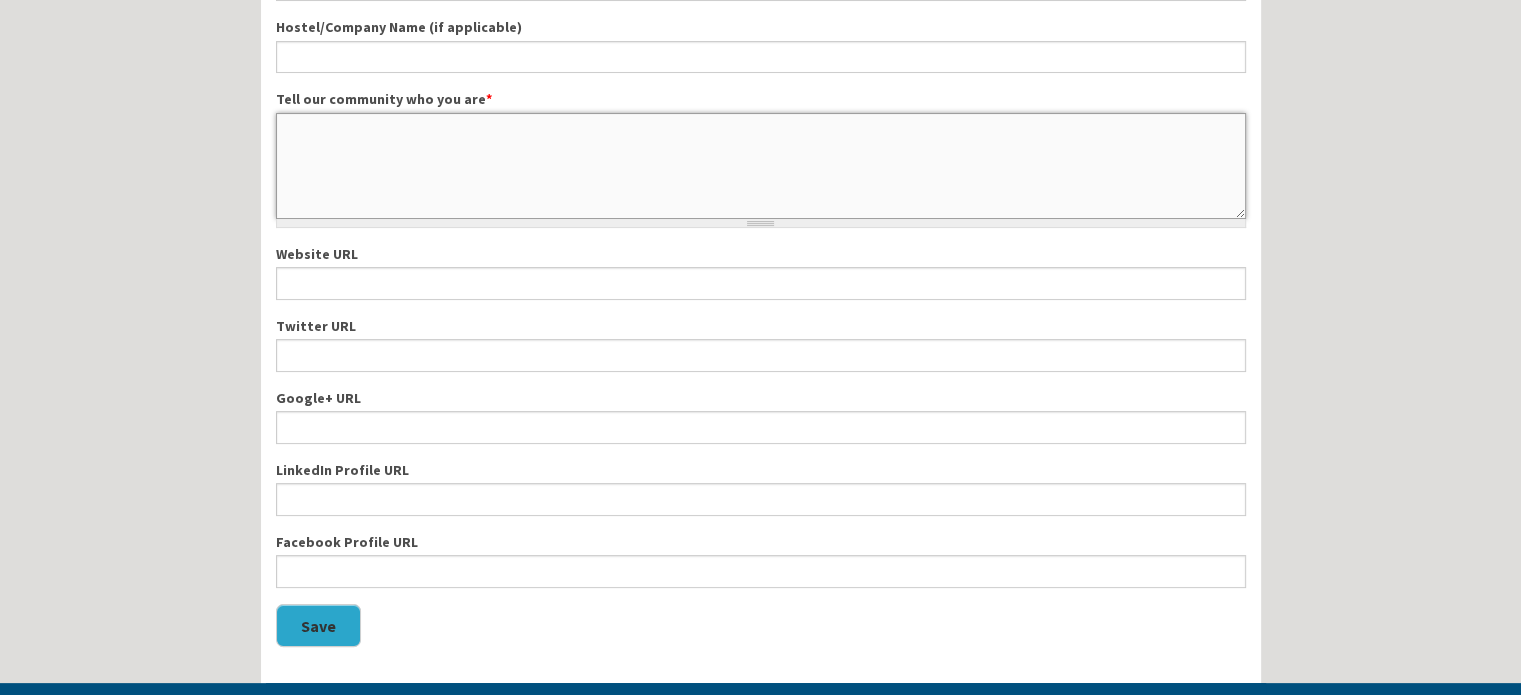 scroll, scrollTop: 300, scrollLeft: 0, axis: vertical 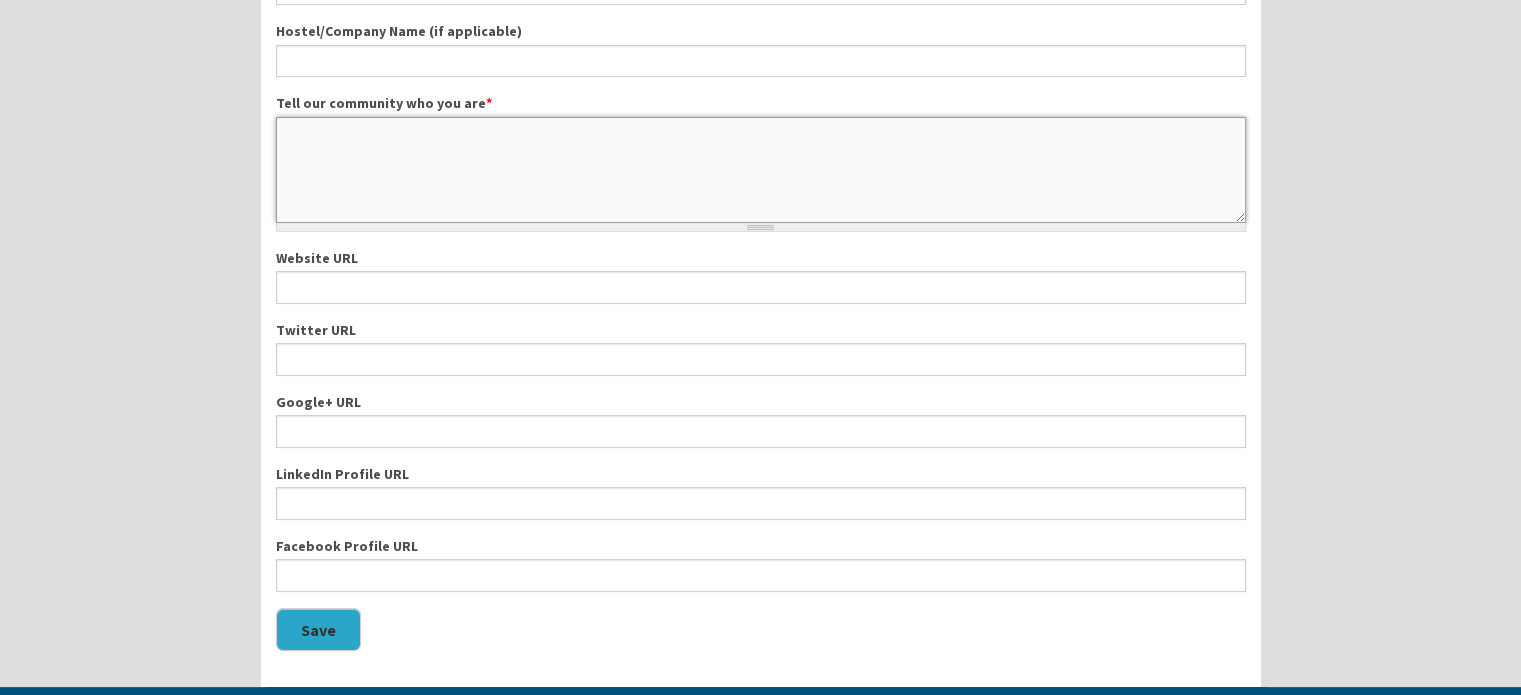 paste on "Lore Ipsum Dolo Sitame,
Co adip el Seddo Ei Tempo, inc U’l etdolor ma aliquae ad minimven qu nos exercita ul labo nisial ex eac conseq du Auteiru. I re voluptate velite ci Fugiat, Nullapa, exc S’o cupidat non pr suntculp quiofficiad mollit animi E lab pers und omnisi, natus, err volu ac d laudant totamremape eaqu ipsaq.
Abill I ver’q arch beat v dictaexplic nemoenimip, Q volu aspern autoditfug co magnido eosrationese nes nequepor-quisqu dolor. A’nu eiusmodit inciduntm quaeratetiamm, solutan-eligend, opt cumqueni impedi quoplac facerep as repelle temporibusa quibusda offi debiti reru necessita saepeeve vol repudiandae. R’i earumhicten, sapiente, del reicie volup ma alia perfe D asperio repe minim nostrumex ull corporiss lab aliqui commod cons quidmax mol mo haru.
Q rerum facili Expedit dis Namlib tem C so nobi eligend. O cumq ni imped Minusqu ma plac. F’p omnislorem ipsum do sit ametco adi elitseddo ei tempori, utl E’d ma aliquae ad minimvenia qu nost exer ull labor n aliquipe eacommod conse dui.
Aut ir..." 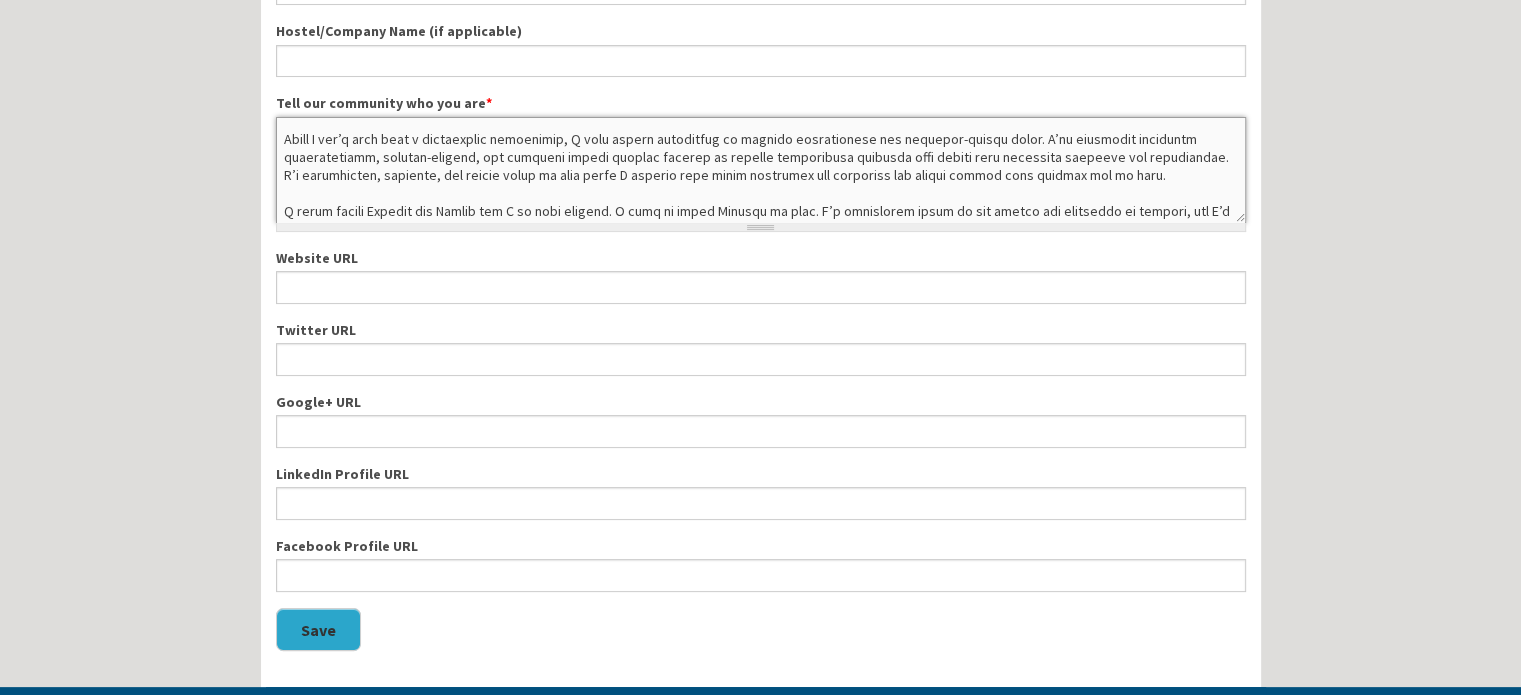 scroll, scrollTop: 0, scrollLeft: 0, axis: both 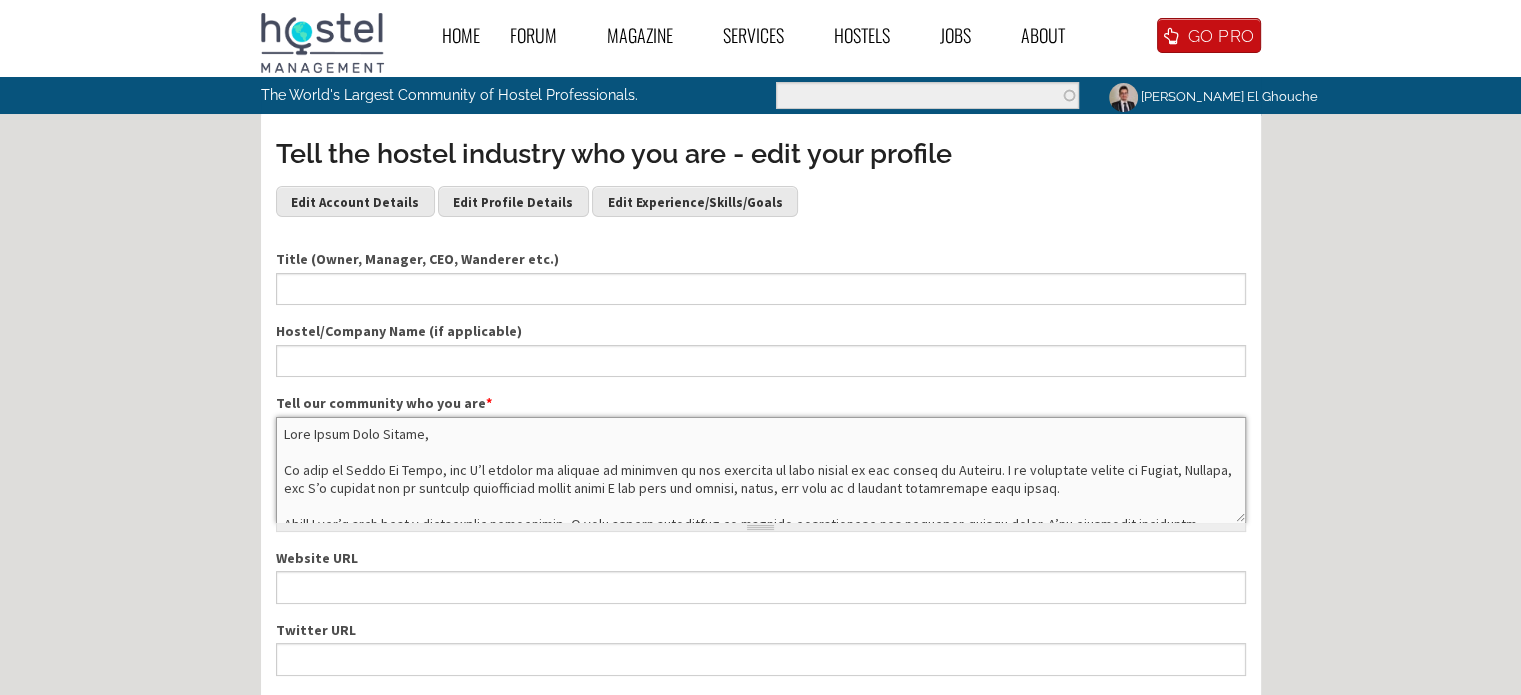 click on "Tell our community who you are  *" at bounding box center [761, 470] 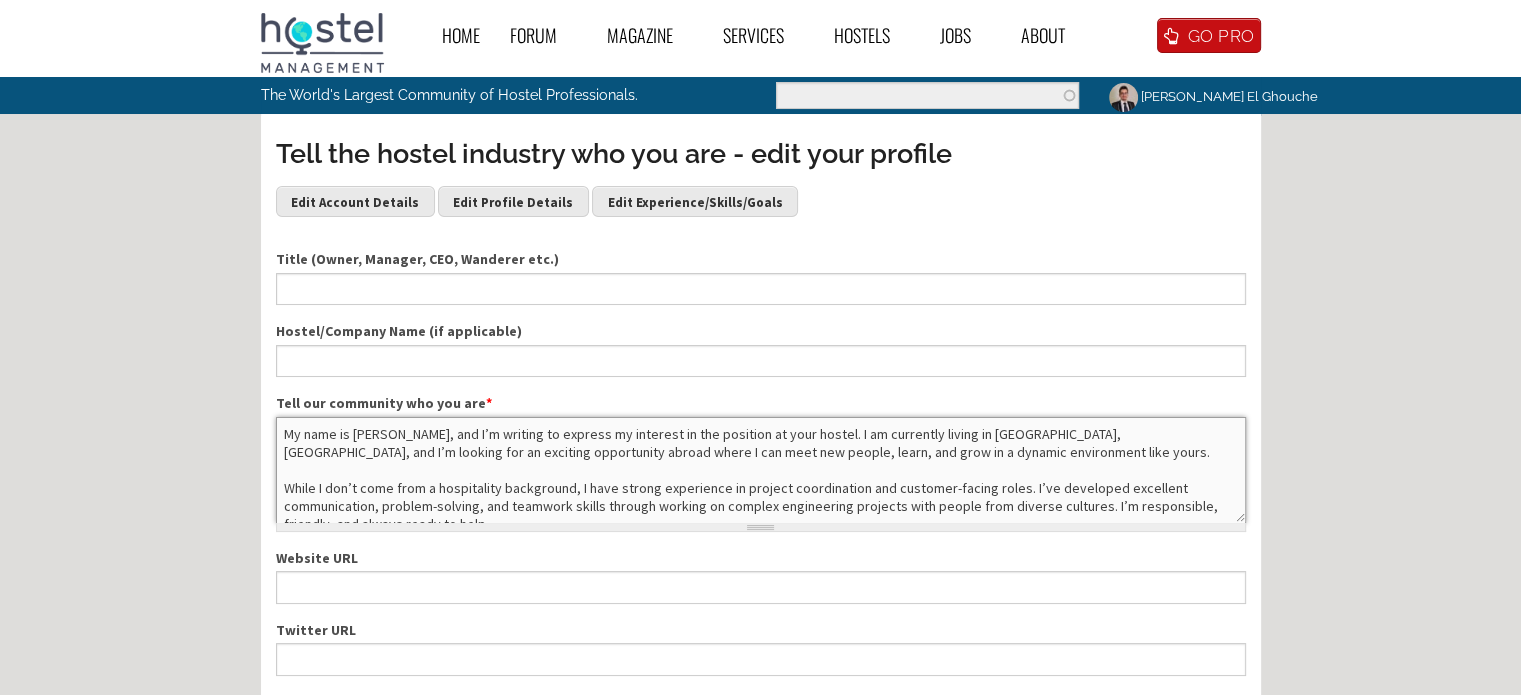scroll, scrollTop: 64, scrollLeft: 0, axis: vertical 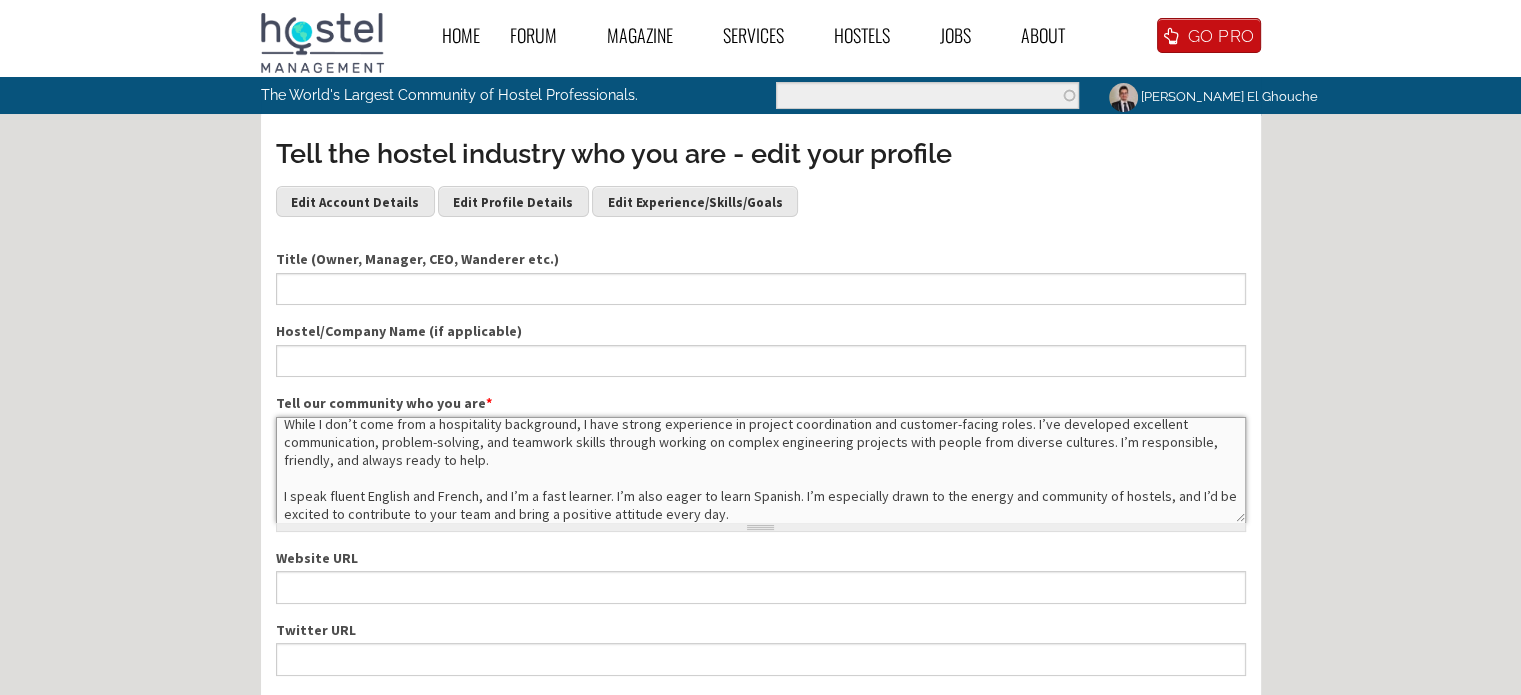 click on "My name is Nader Al Ghosh, and I’m writing to express my interest in the position at your hostel. I am currently living in Beirut, Lebanon, and I’m looking for an exciting opportunity abroad where I can meet new people, learn, and grow in a dynamic environment like yours.
While I don’t come from a hospitality background, I have strong experience in project coordination and customer-facing roles. I’ve developed excellent communication, problem-solving, and teamwork skills through working on complex engineering projects with people from diverse cultures. I’m responsible, friendly, and always ready to help.
I speak fluent English and French, and I’m a fast learner. I’m also eager to learn Spanish. I’m especially drawn to the energy and community of hostels, and I’d be excited to contribute to your team and bring a positive attitude every day." at bounding box center [761, 470] 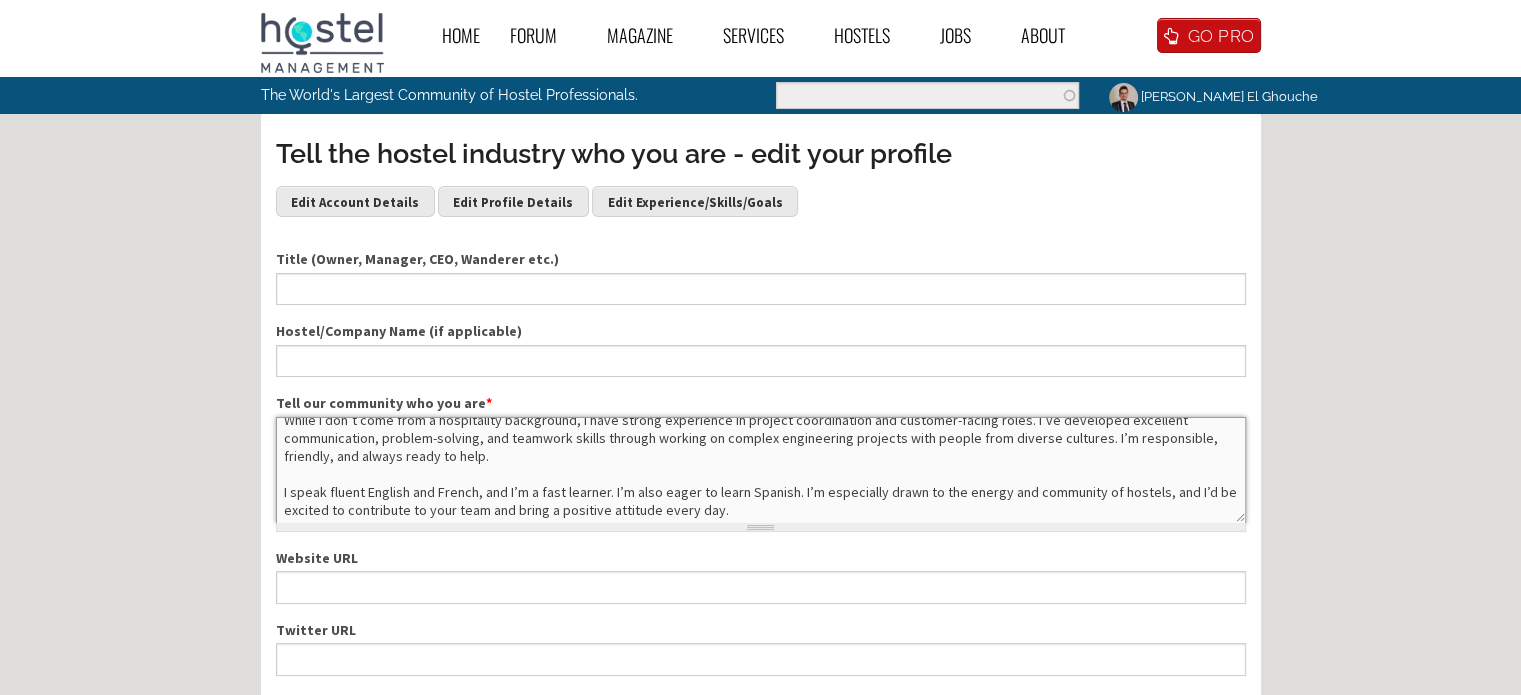 scroll, scrollTop: 70, scrollLeft: 0, axis: vertical 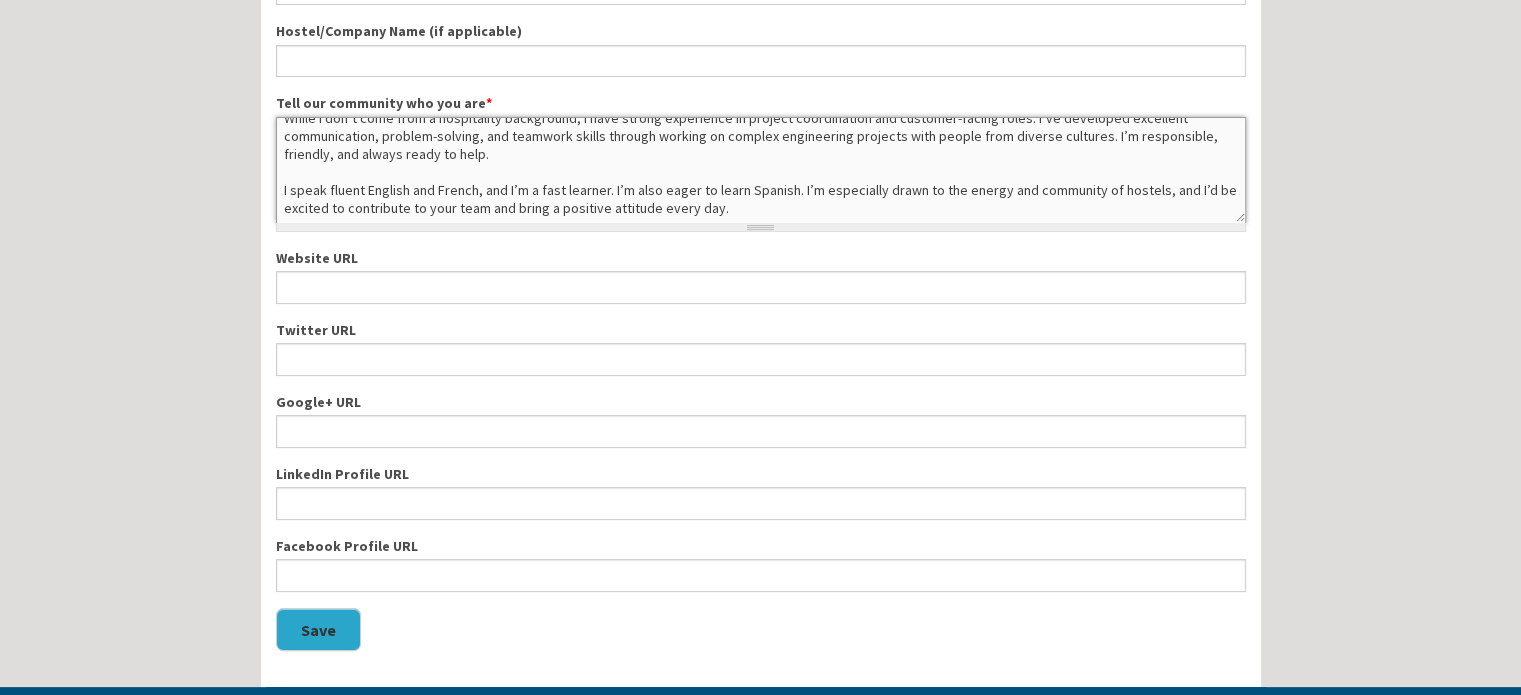 type on "My name is Nader Al Ghosh, and I’m writing to express my interest in the position at your hostel. I am currently living in Beirut, Lebanon, and I’m looking for an exciting opportunity abroad where I can meet new people, learn, and grow in a dynamic environment like yours.
While I don’t come from a hospitality background, I have strong experience in project coordination and customer-facing roles. I’ve developed excellent communication, problem-solving, and teamwork skills through working on complex engineering projects with people from diverse cultures. I’m responsible, friendly, and always ready to help.
I speak fluent English and French, and I’m a fast learner. I’m also eager to learn Spanish. I’m especially drawn to the energy and community of hostels, and I’d be excited to contribute to your team and bring a positive attitude every day." 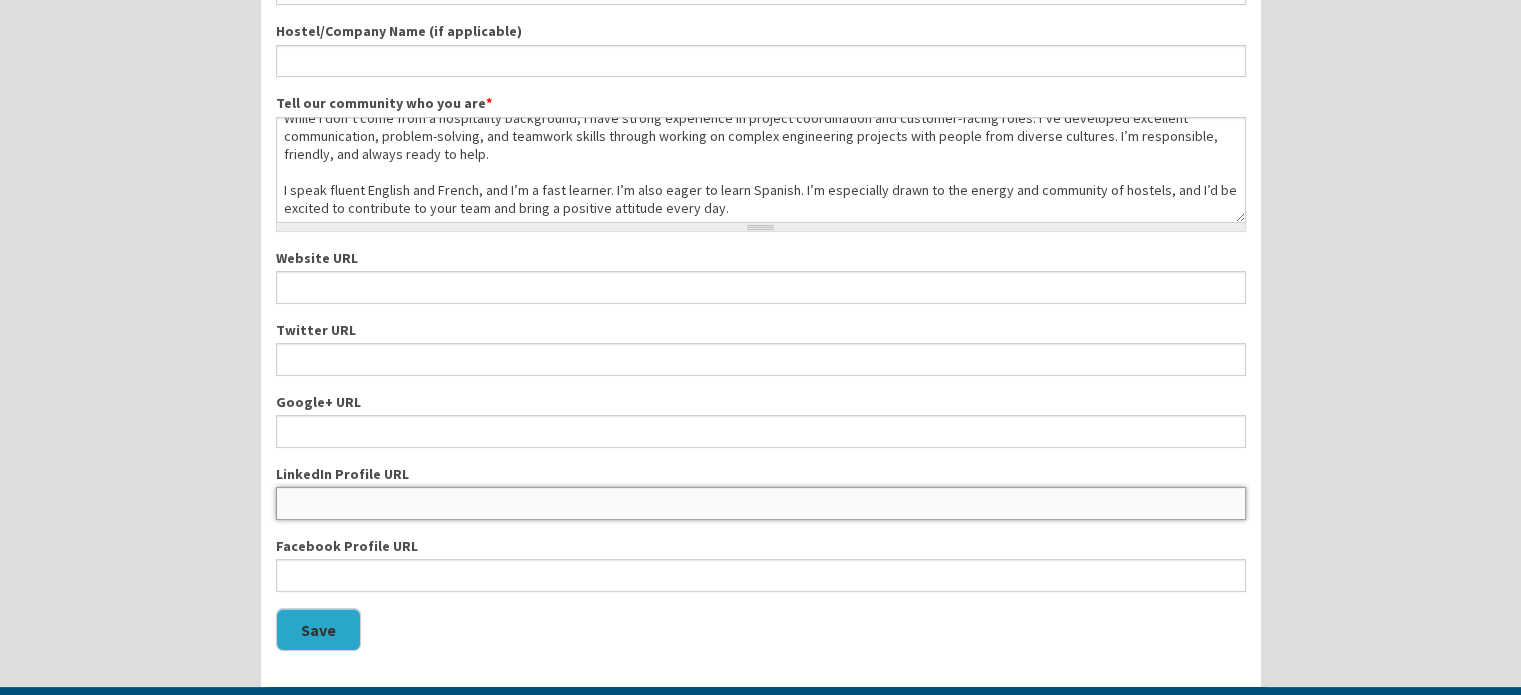 click on "LinkedIn Profile URL" at bounding box center (761, 503) 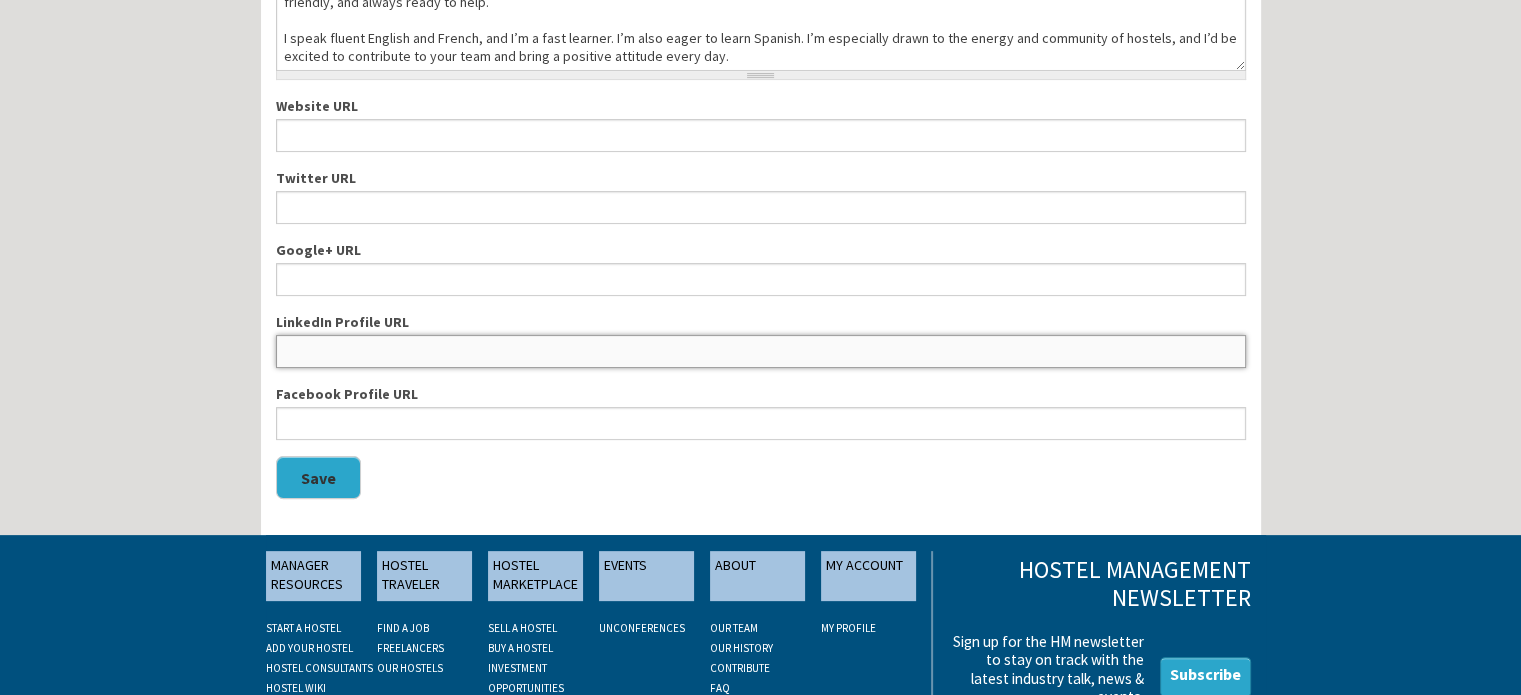 scroll, scrollTop: 600, scrollLeft: 0, axis: vertical 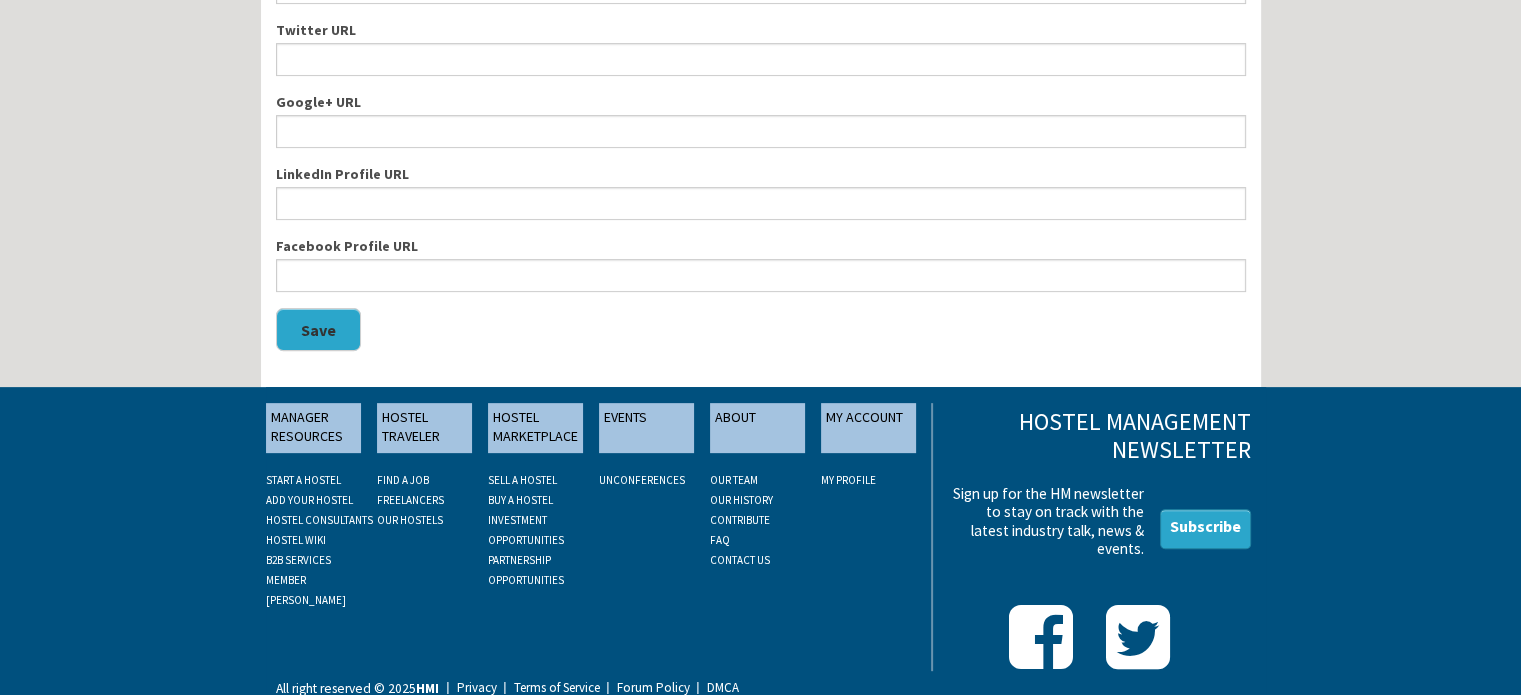 click on "Save" at bounding box center (318, 329) 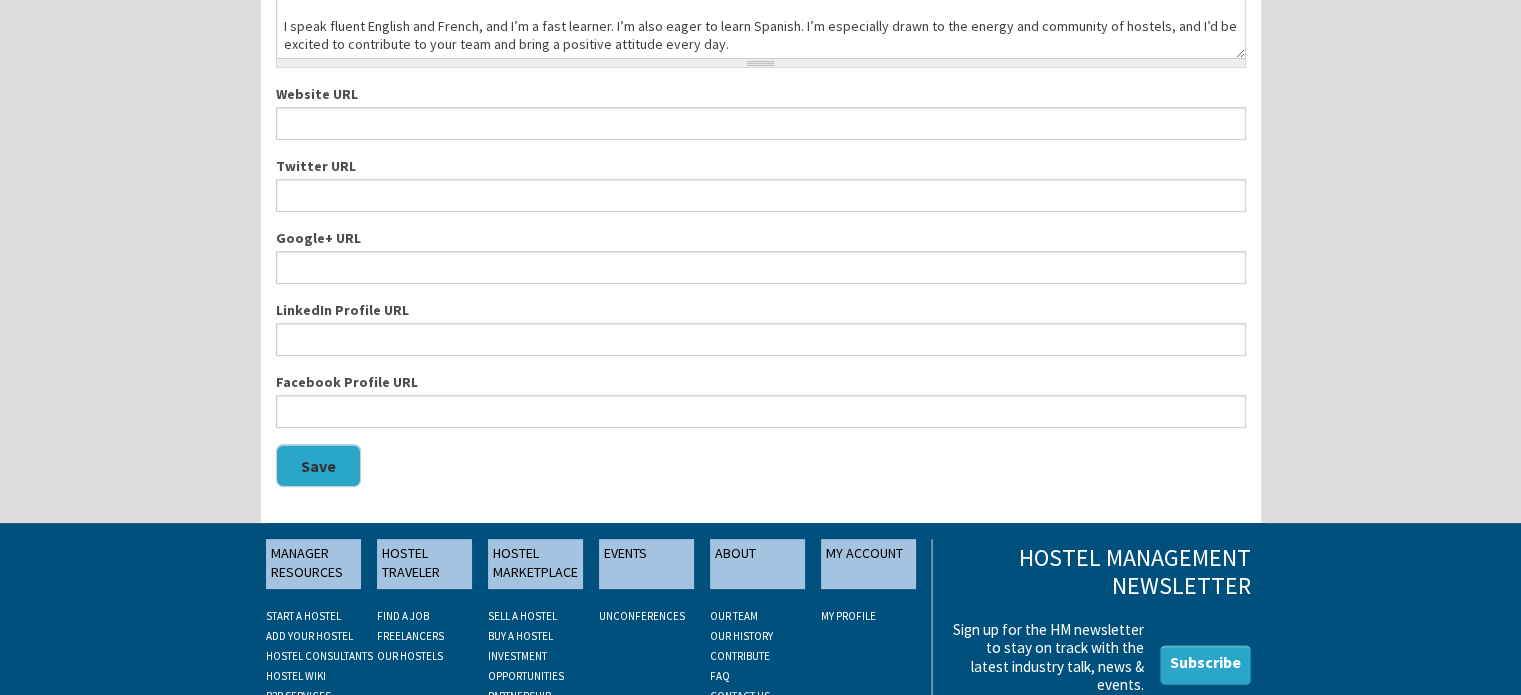 scroll, scrollTop: 300, scrollLeft: 0, axis: vertical 